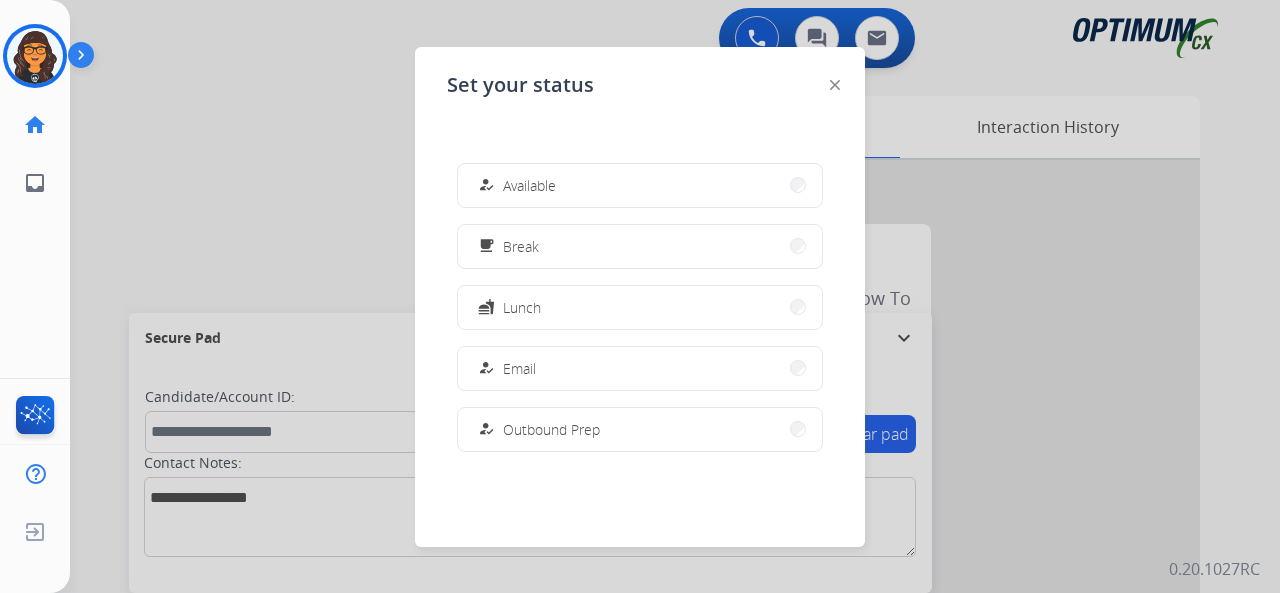 scroll, scrollTop: 0, scrollLeft: 0, axis: both 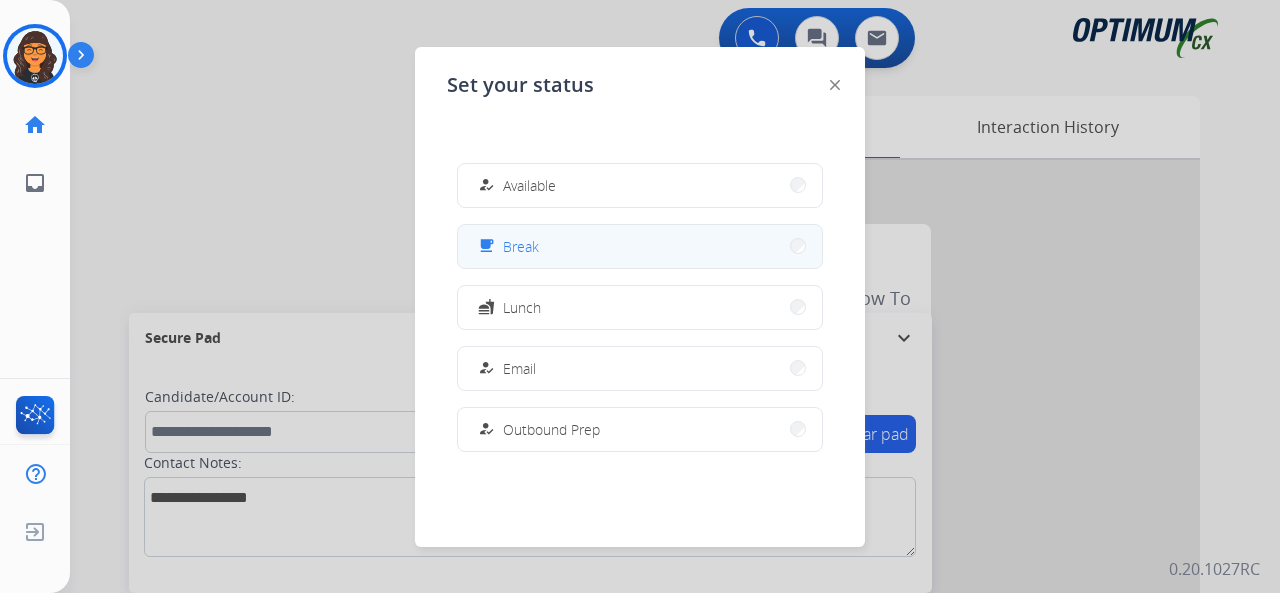 click on "free_breakfast Break" at bounding box center (640, 246) 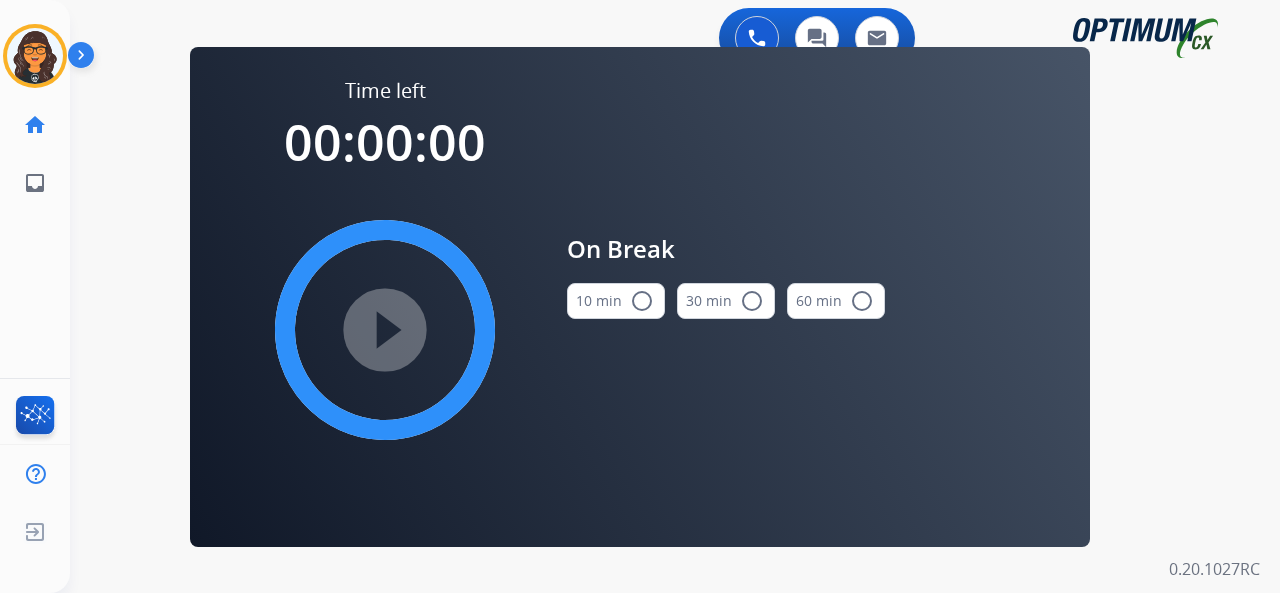 drag, startPoint x: 628, startPoint y: 297, endPoint x: 614, endPoint y: 298, distance: 14.035668 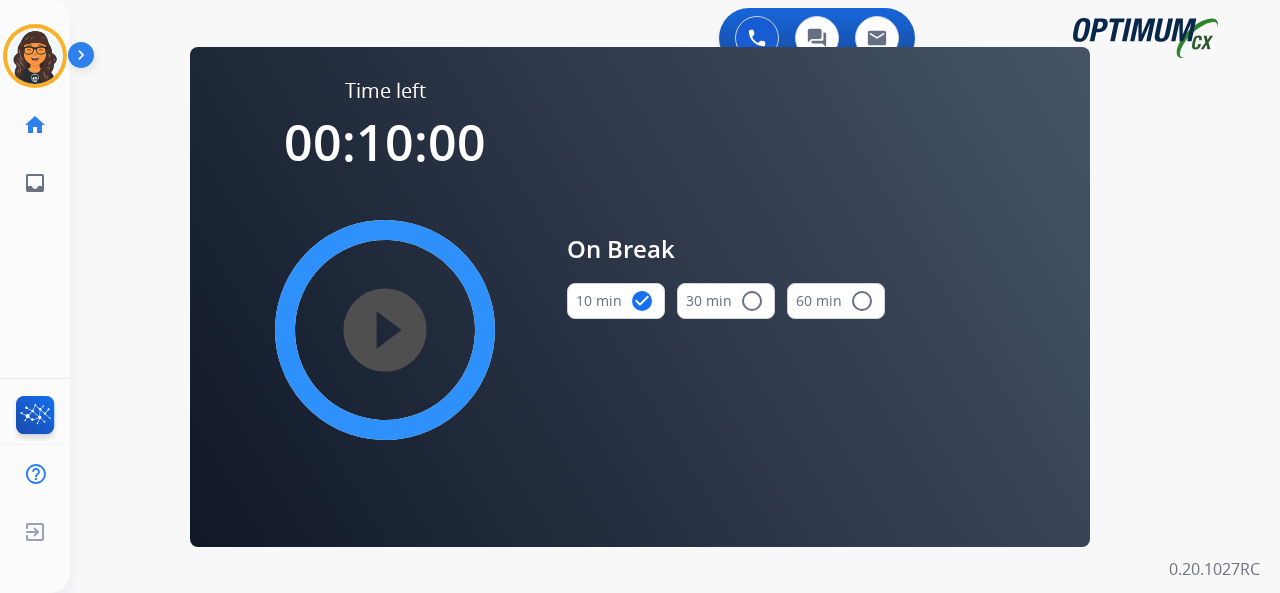 click on "play_circle_filled" at bounding box center [385, 330] 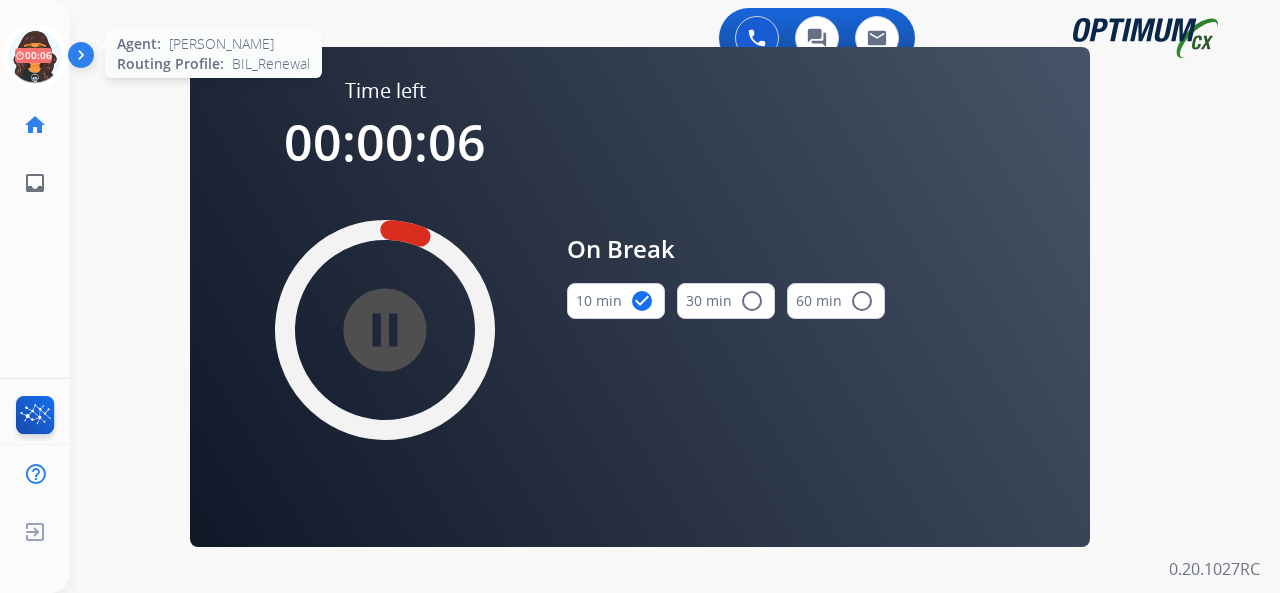 drag, startPoint x: 28, startPoint y: 71, endPoint x: 50, endPoint y: 71, distance: 22 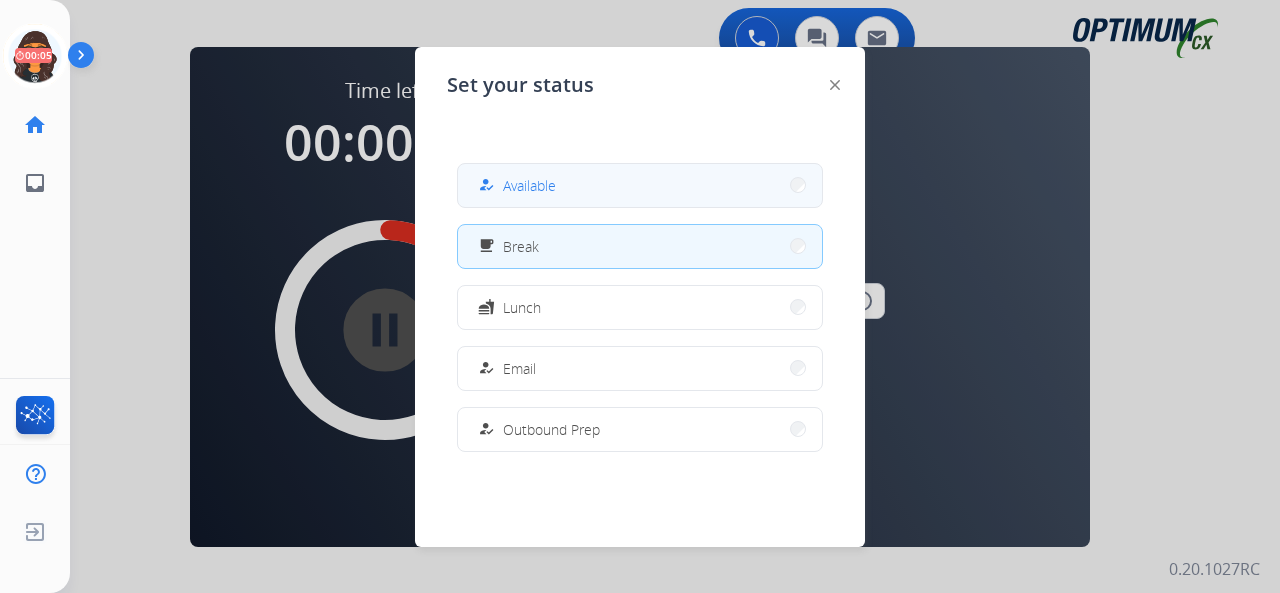 click on "how_to_reg Available" at bounding box center (640, 185) 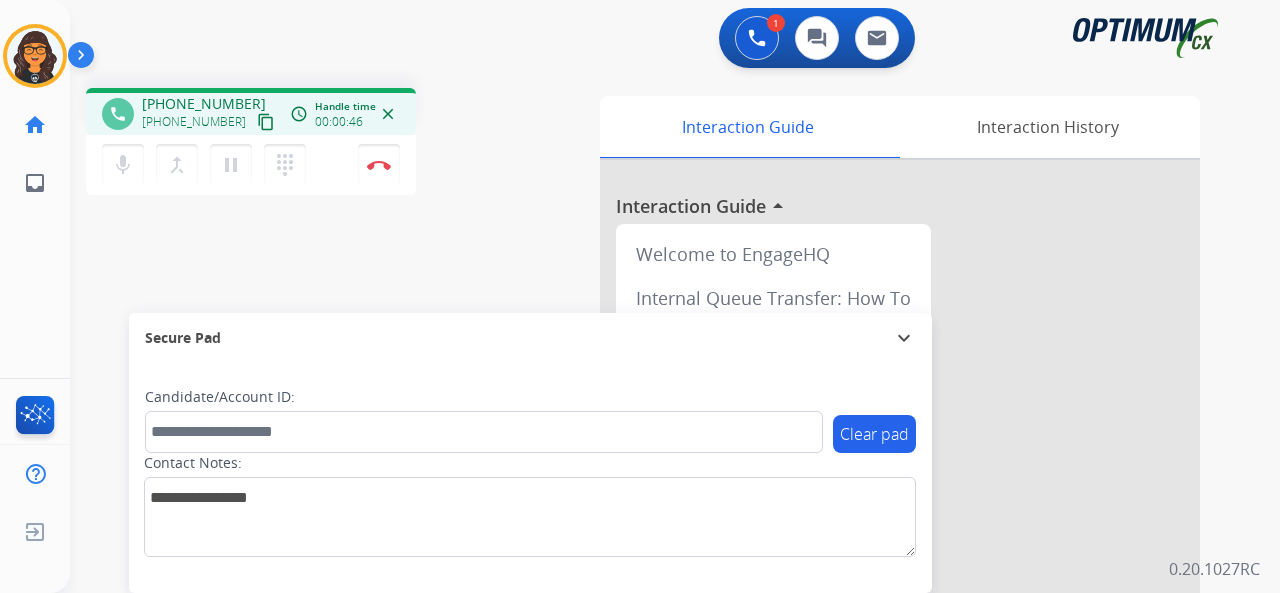 click on "content_copy" at bounding box center [266, 122] 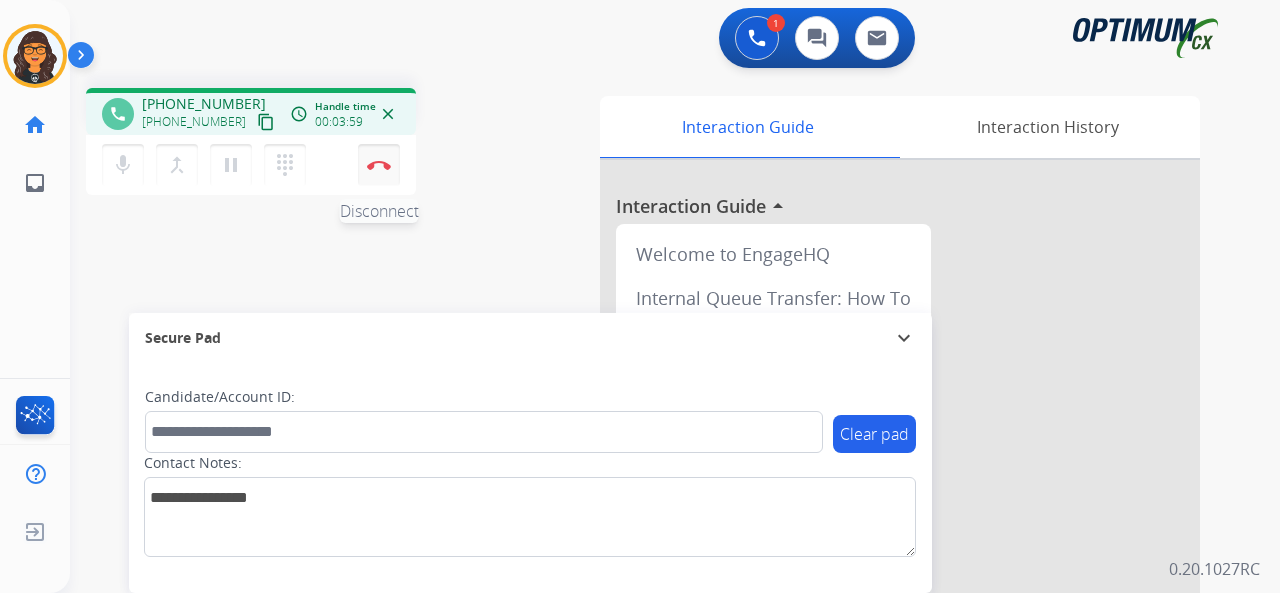 click at bounding box center [379, 165] 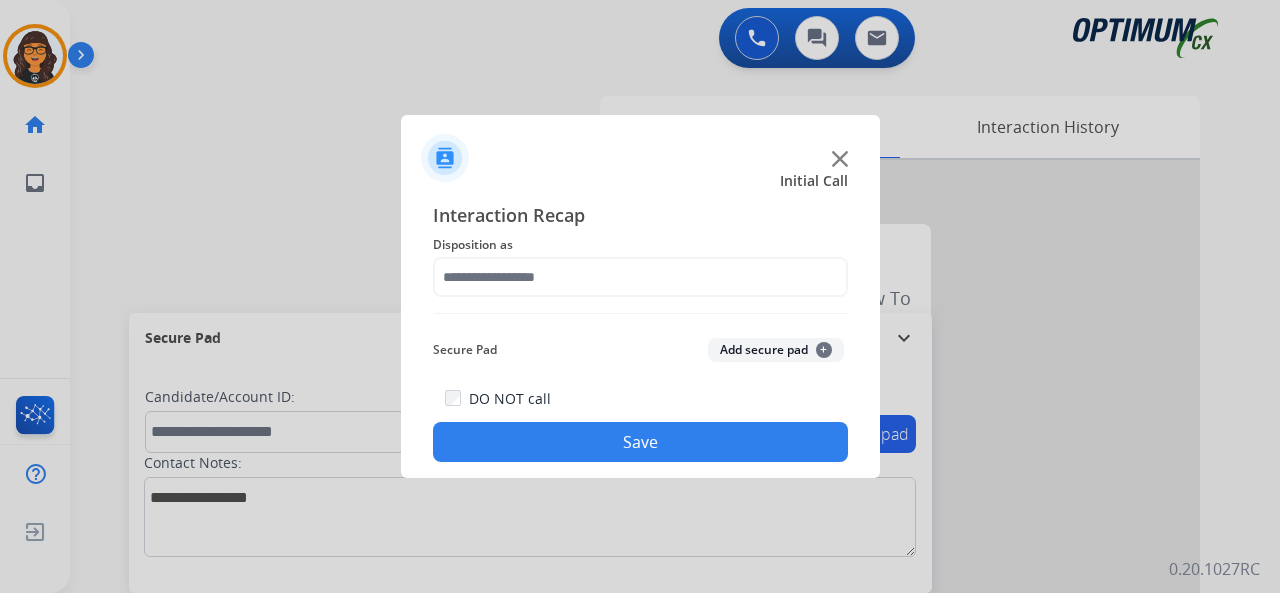click on "Disposition as" 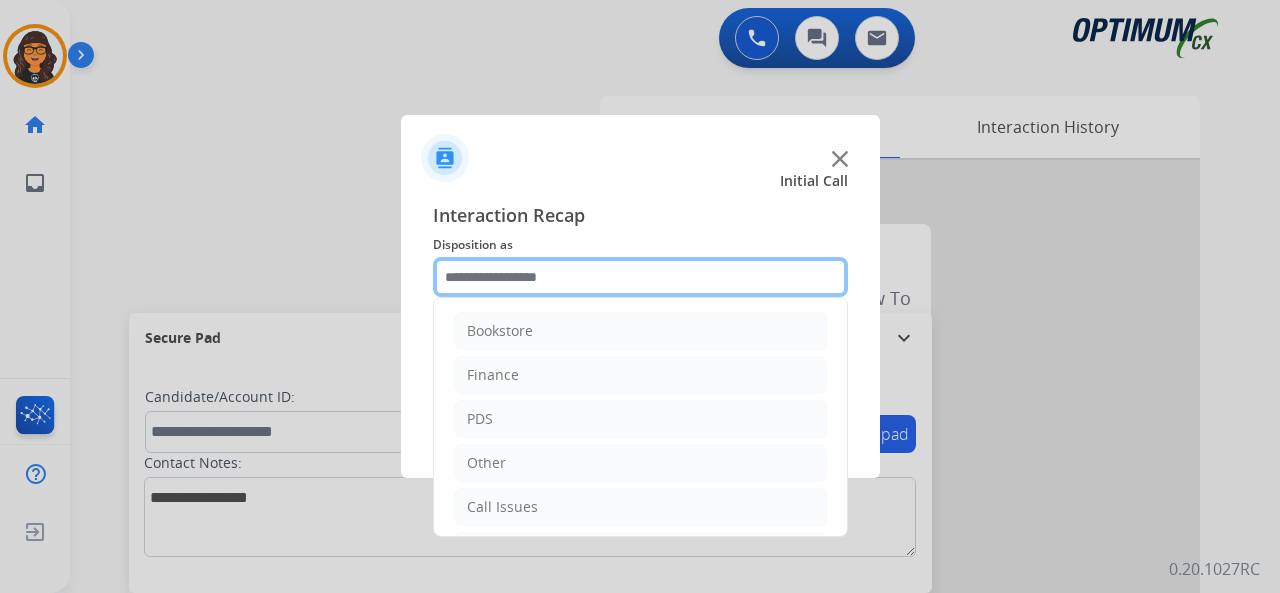 drag, startPoint x: 543, startPoint y: 274, endPoint x: 565, endPoint y: 319, distance: 50.08992 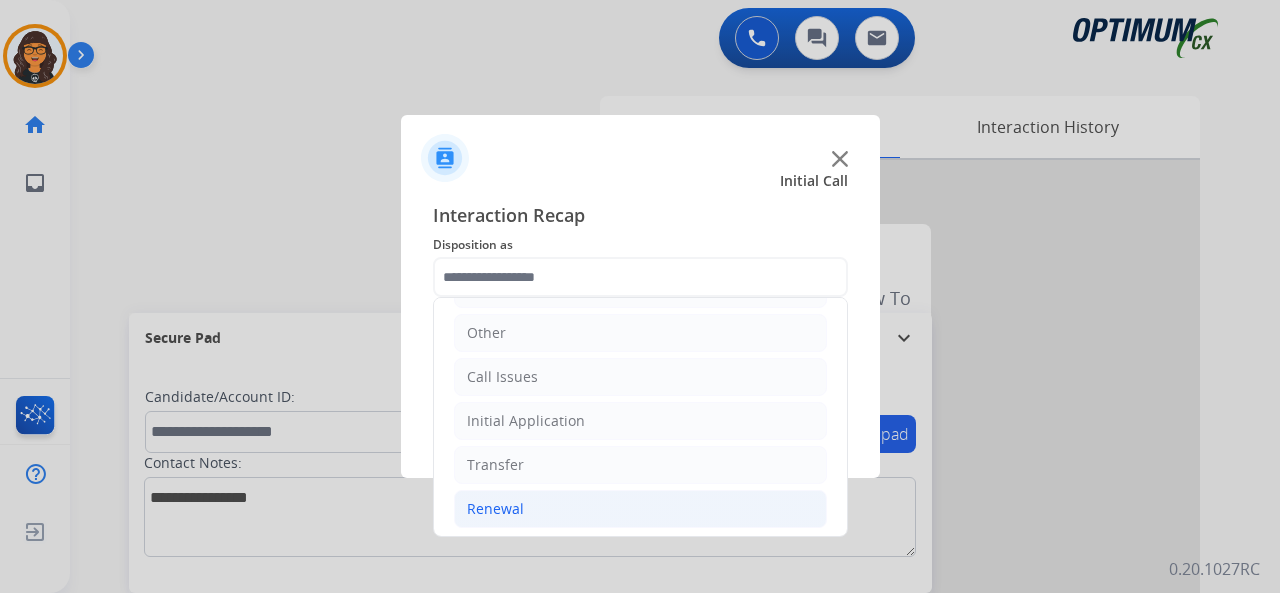 click on "Renewal" 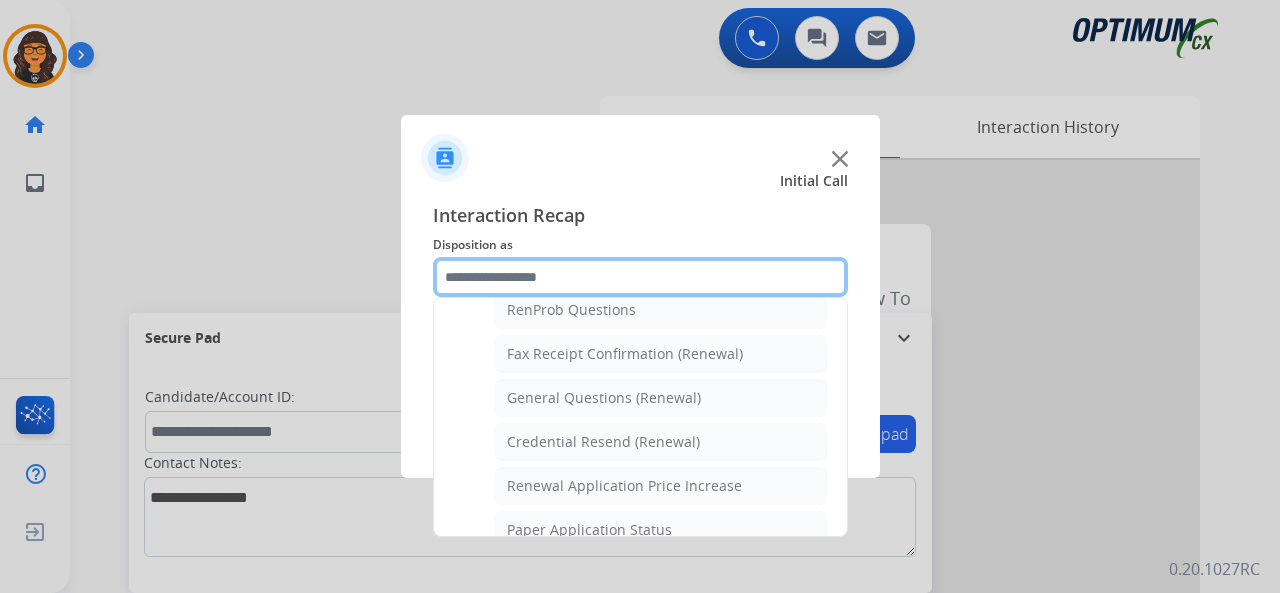 scroll, scrollTop: 530, scrollLeft: 0, axis: vertical 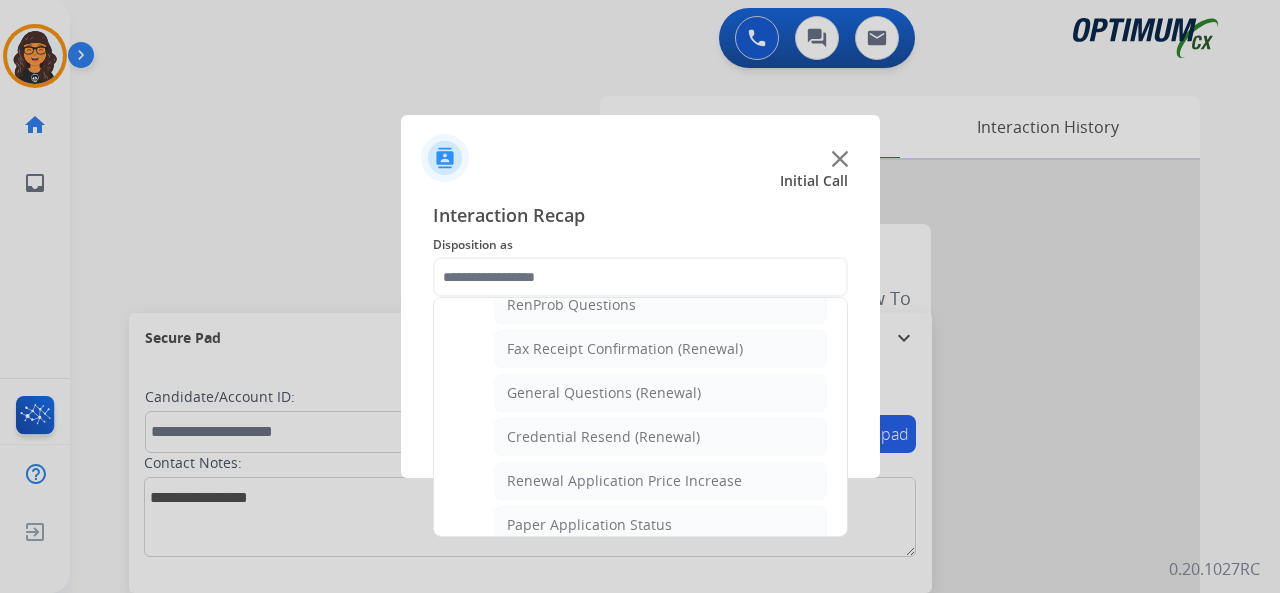 click on "General Questions (Renewal)" 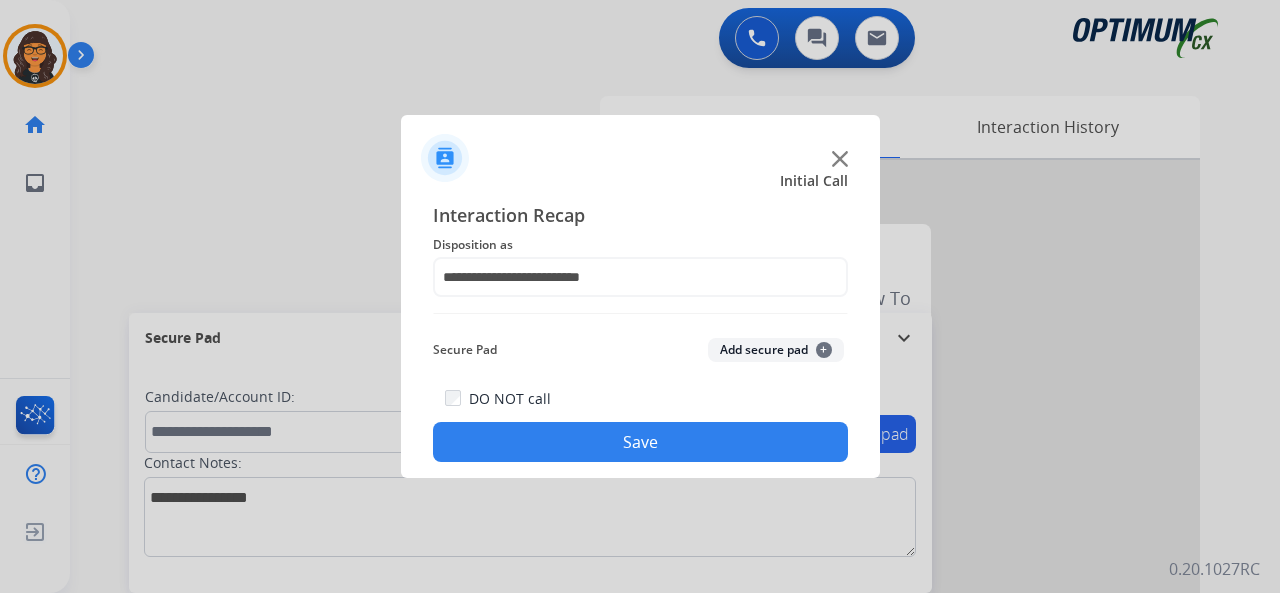 click on "Save" 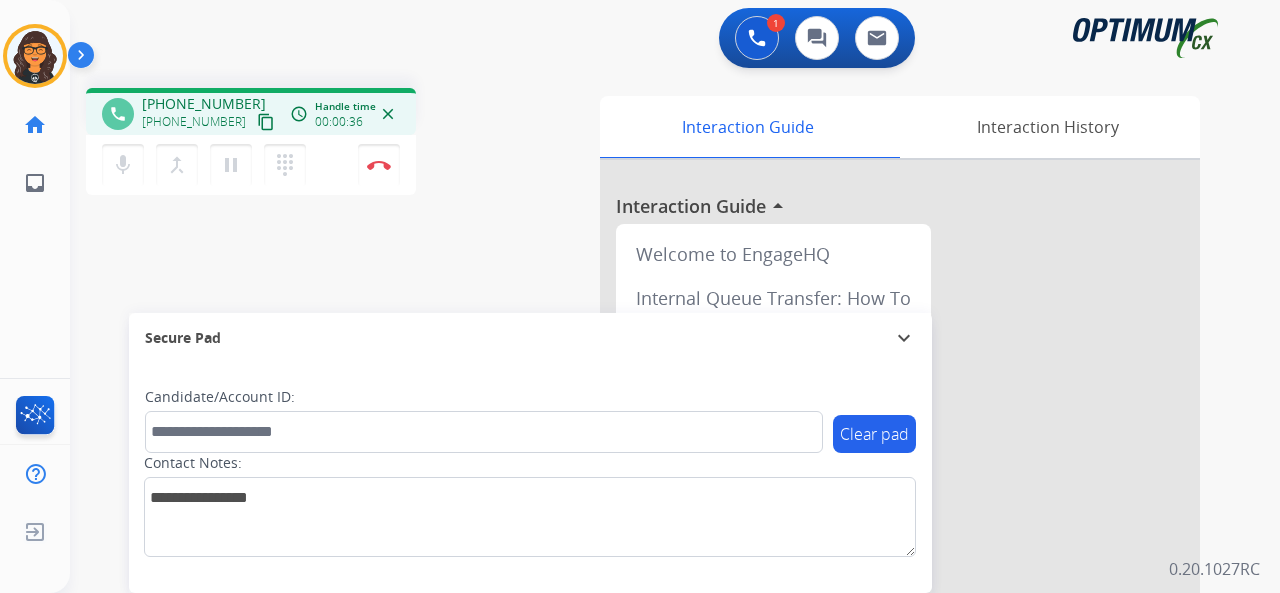 click on "content_copy" at bounding box center (266, 122) 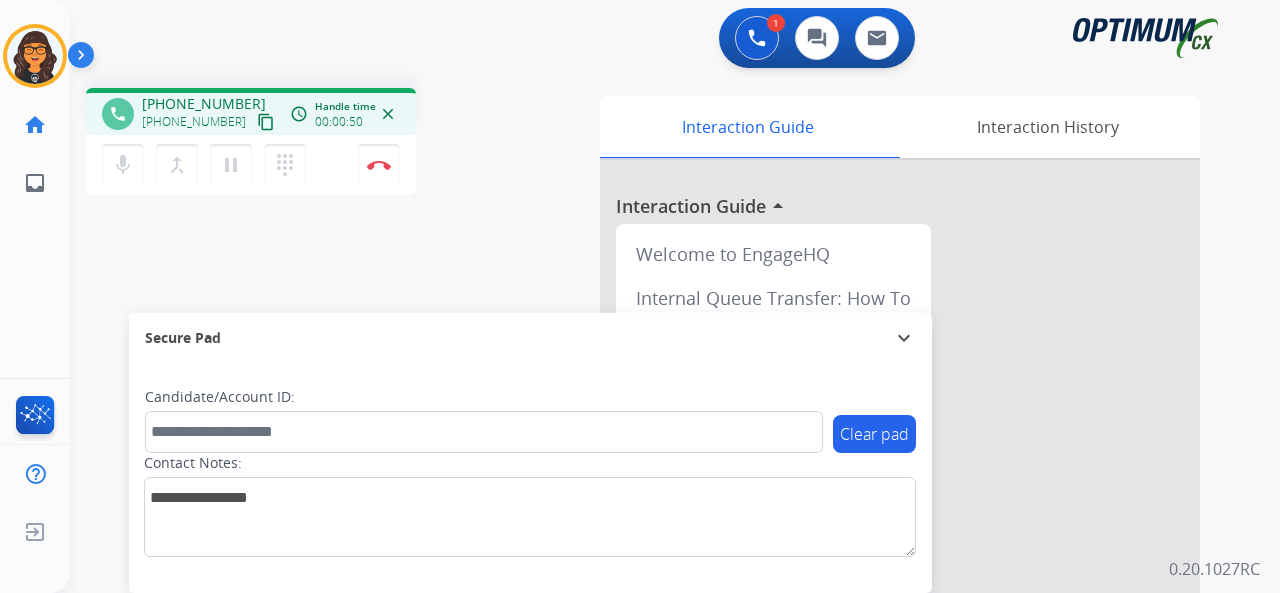 click on "content_copy" at bounding box center (266, 122) 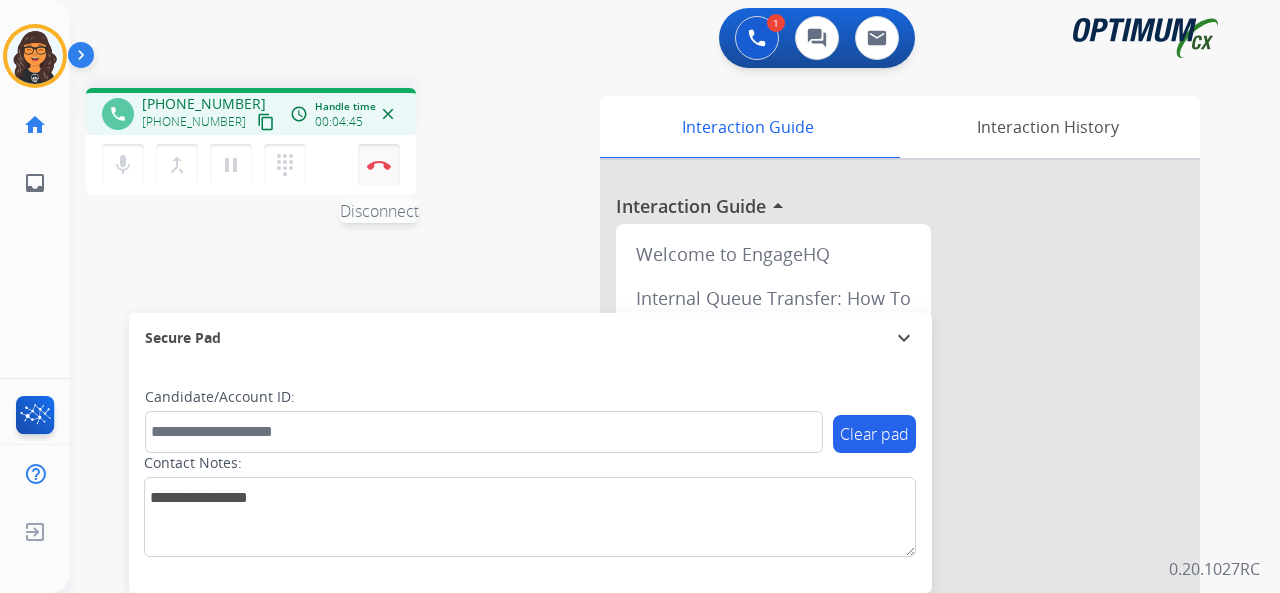 click at bounding box center (379, 165) 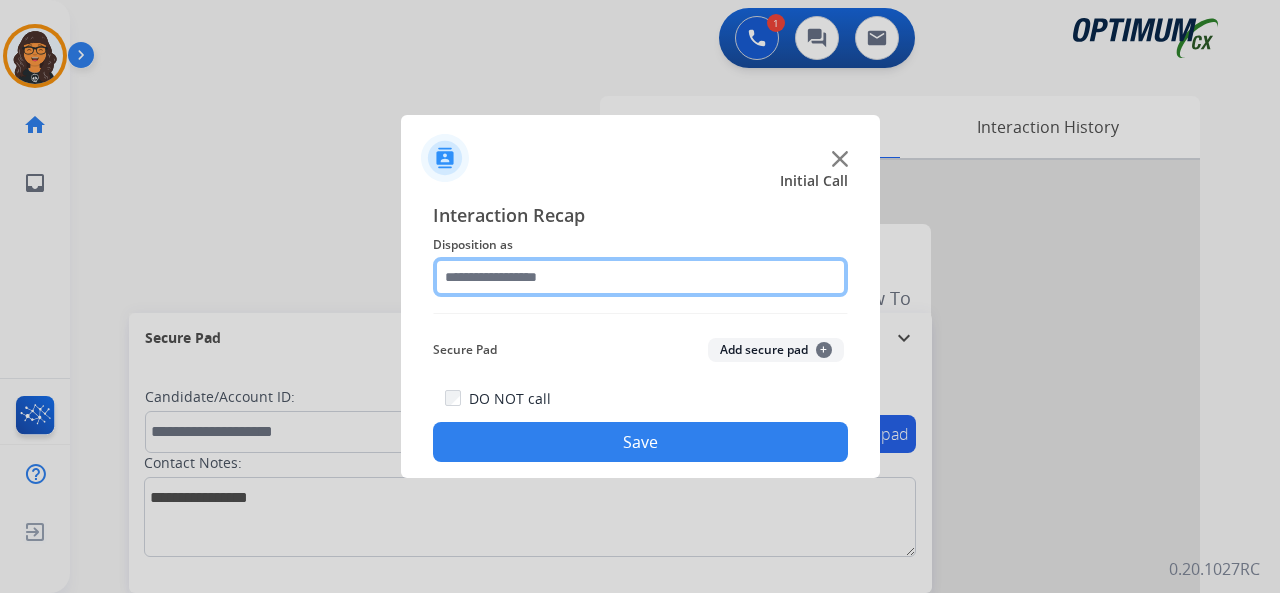 click 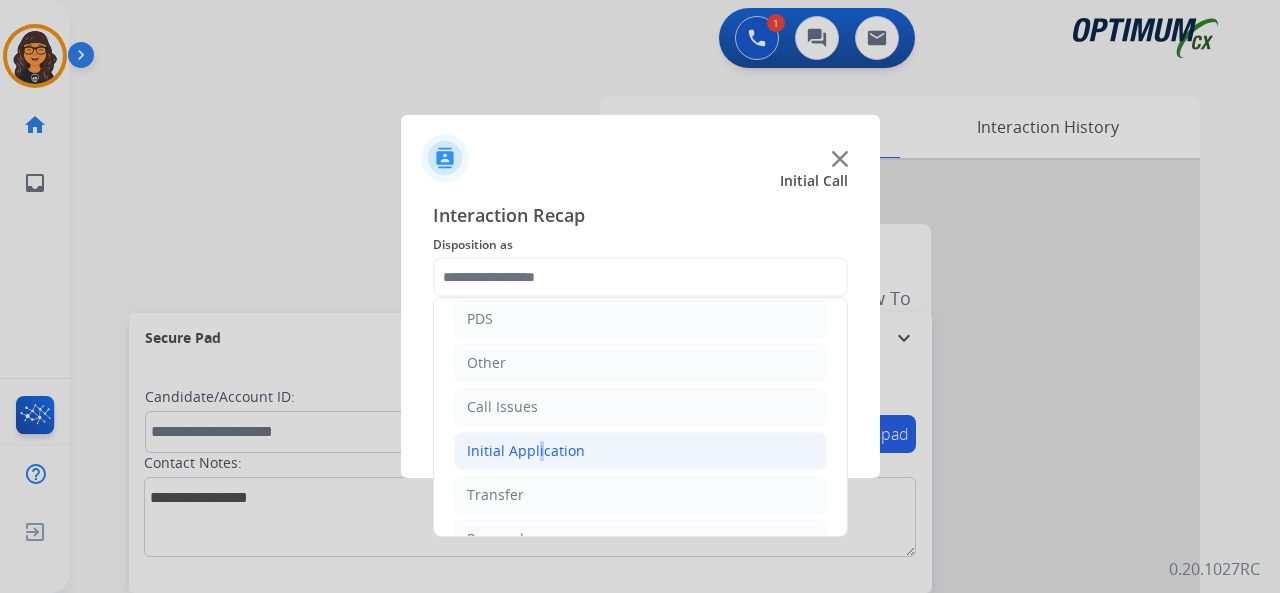 drag, startPoint x: 533, startPoint y: 441, endPoint x: 619, endPoint y: 445, distance: 86.09297 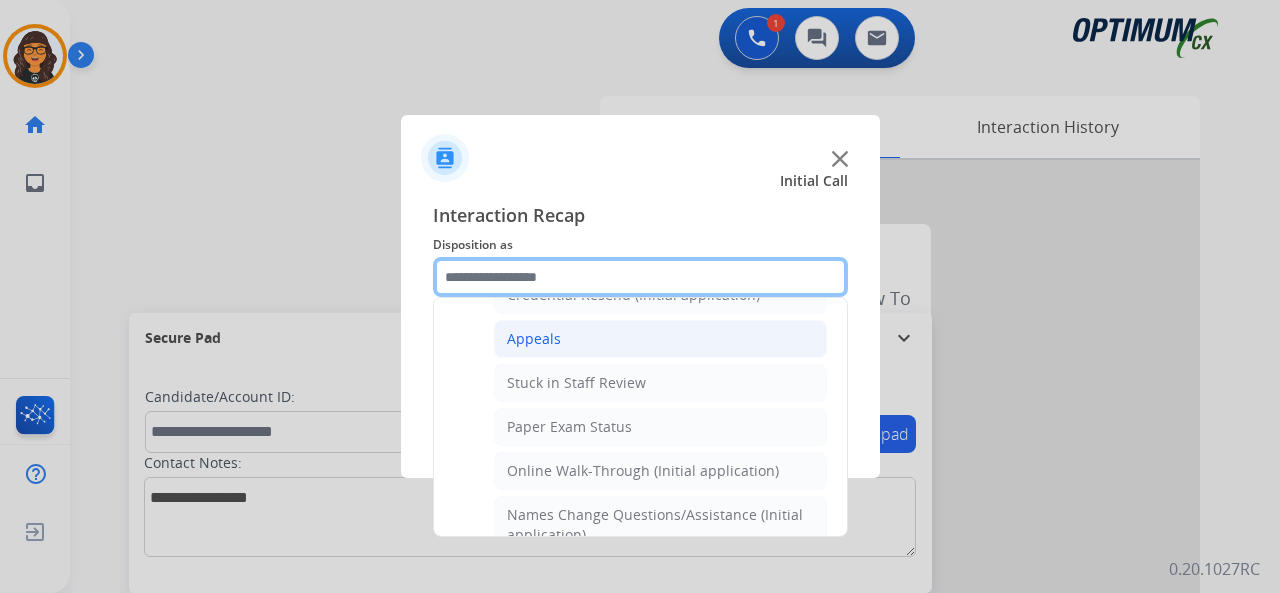 scroll, scrollTop: 200, scrollLeft: 0, axis: vertical 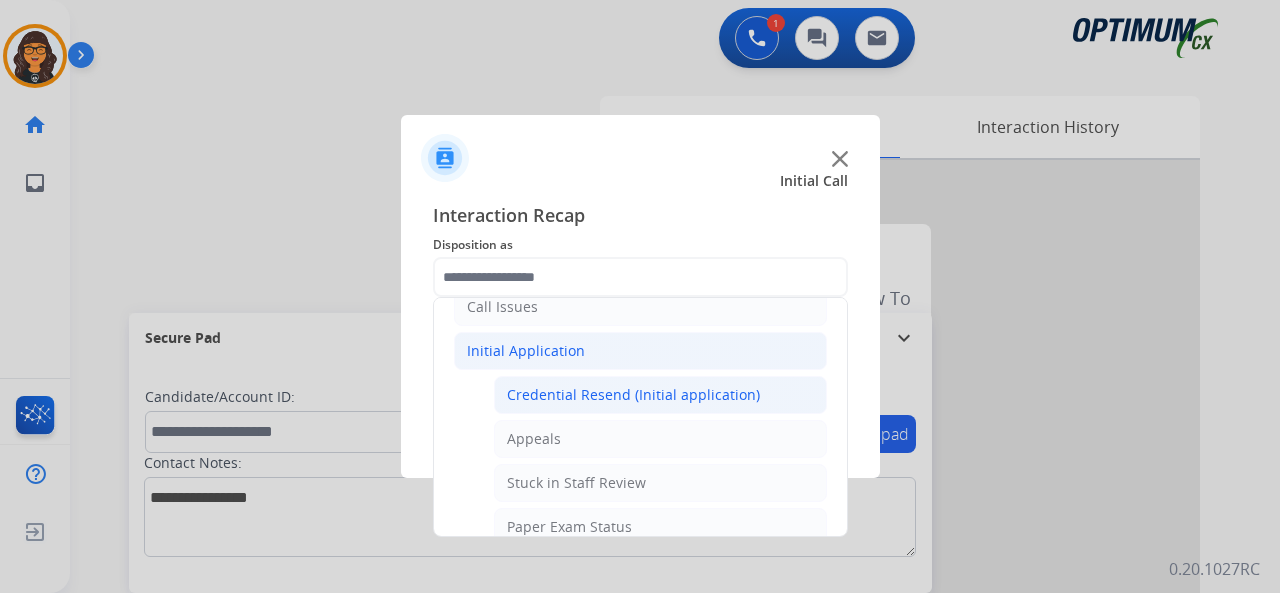click on "Credential Resend (Initial application)" 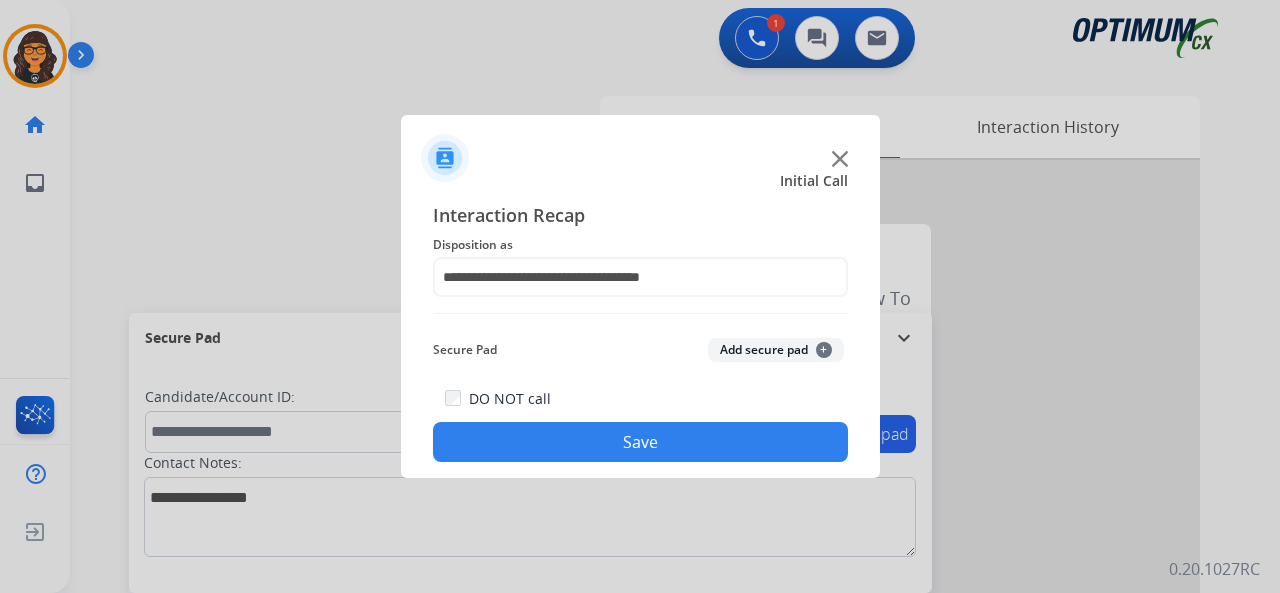 click on "Save" 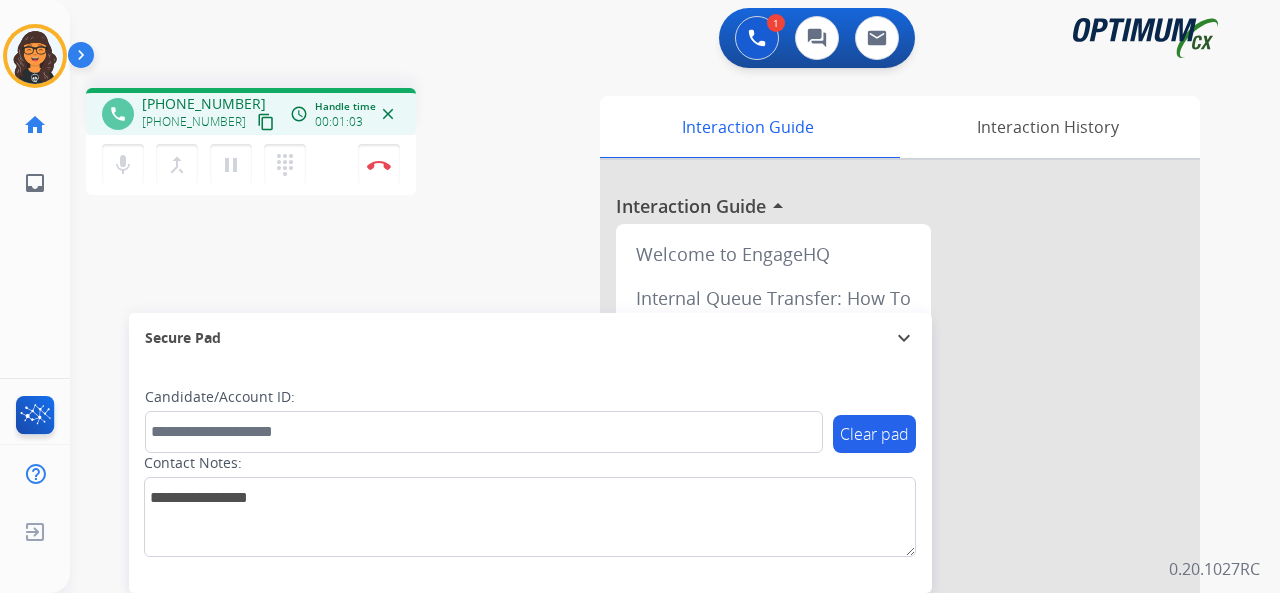 click on "content_copy" at bounding box center [266, 122] 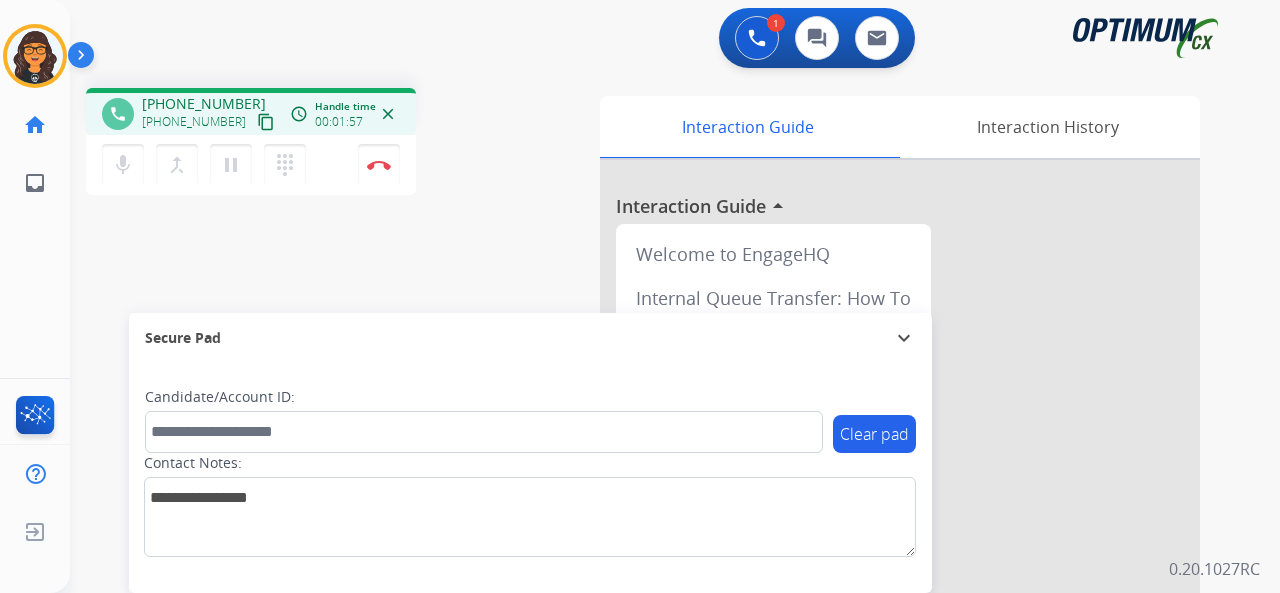 click on "content_copy" at bounding box center (266, 122) 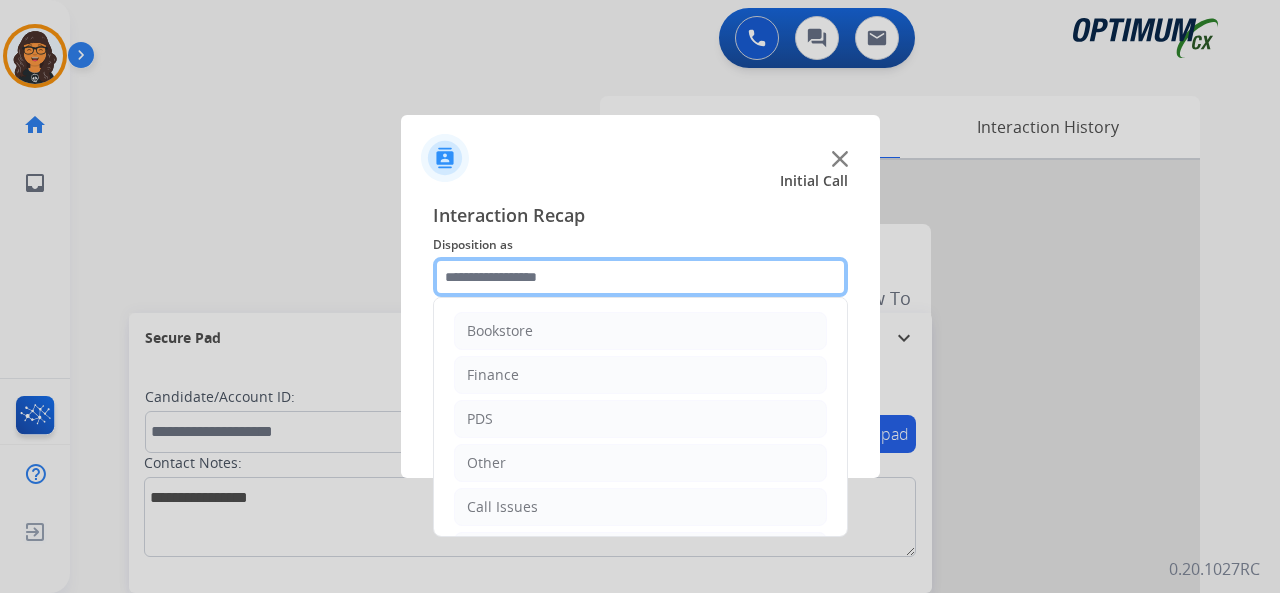 click 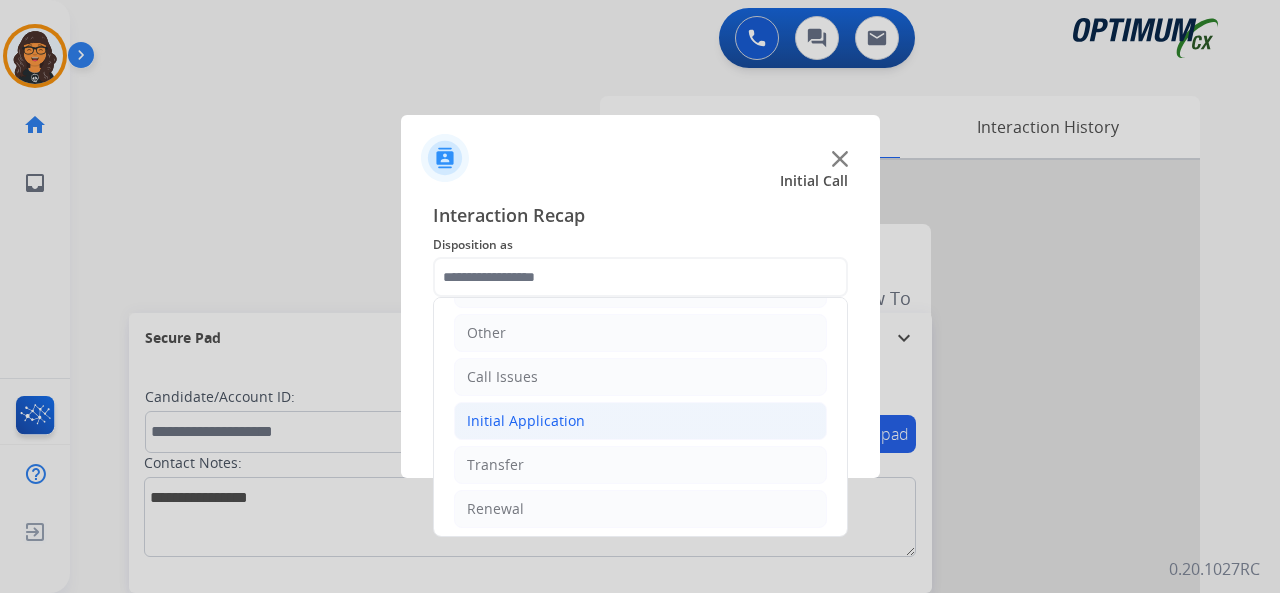 click on "Initial Application" 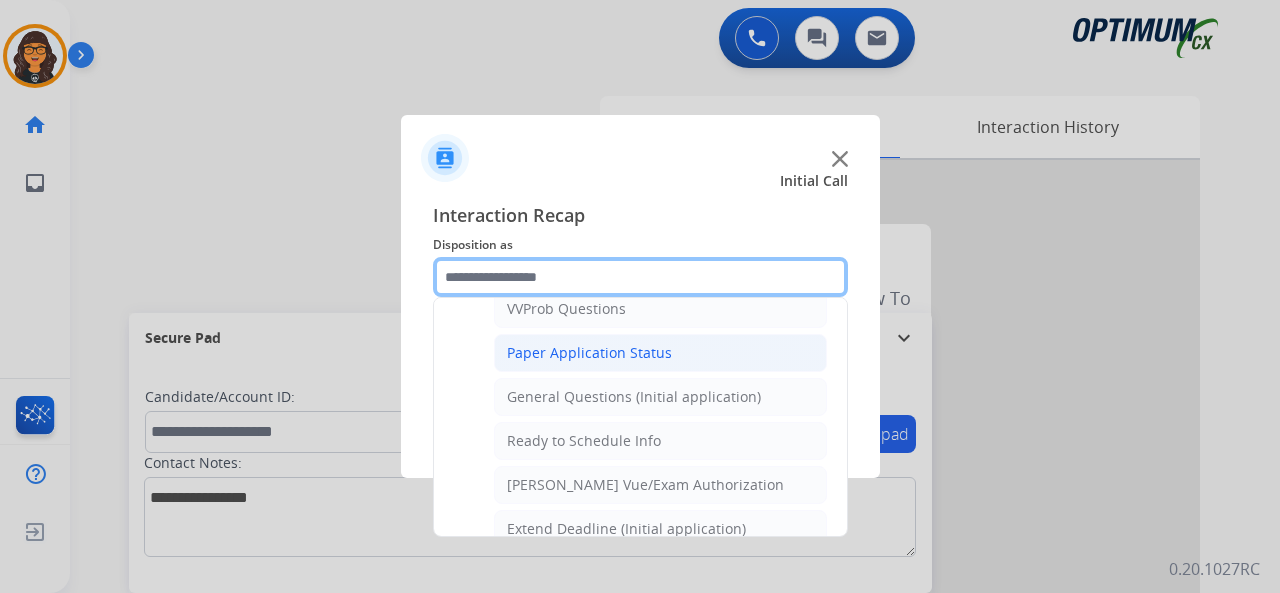 scroll, scrollTop: 1130, scrollLeft: 0, axis: vertical 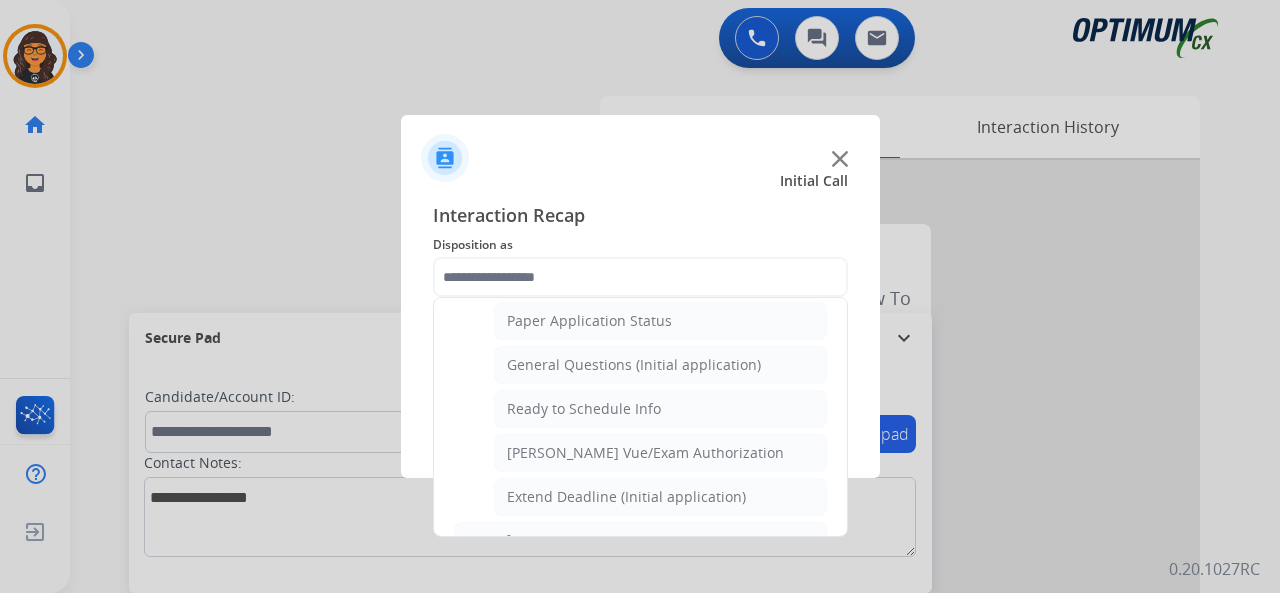 click on "General Questions (Initial application)" 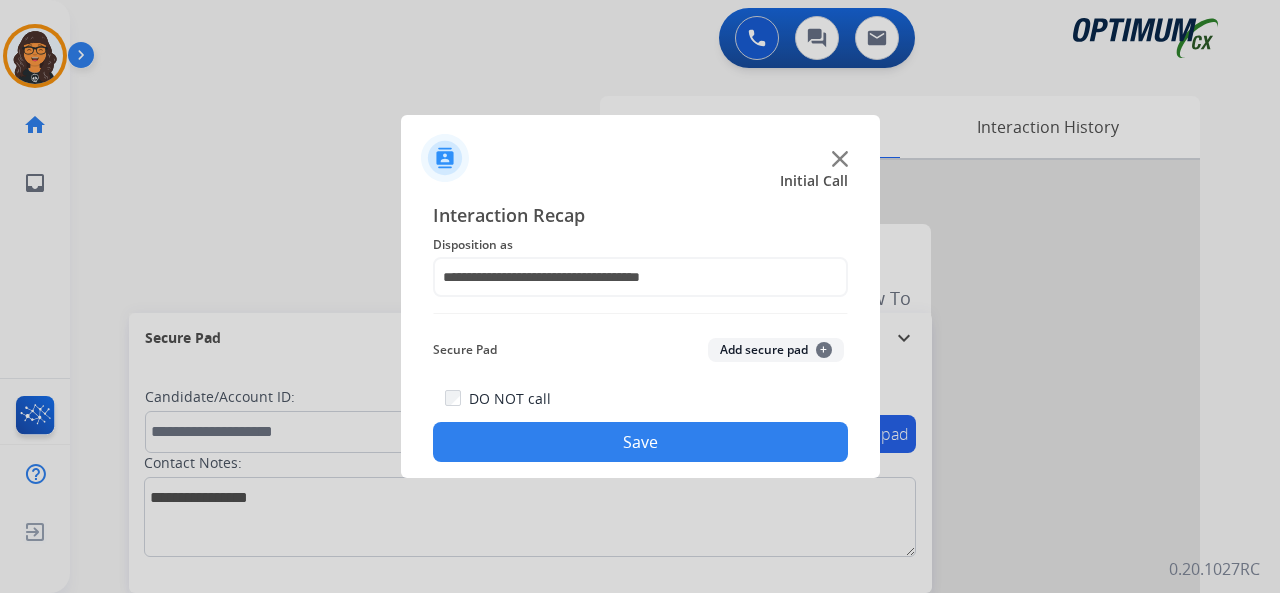 click on "Save" 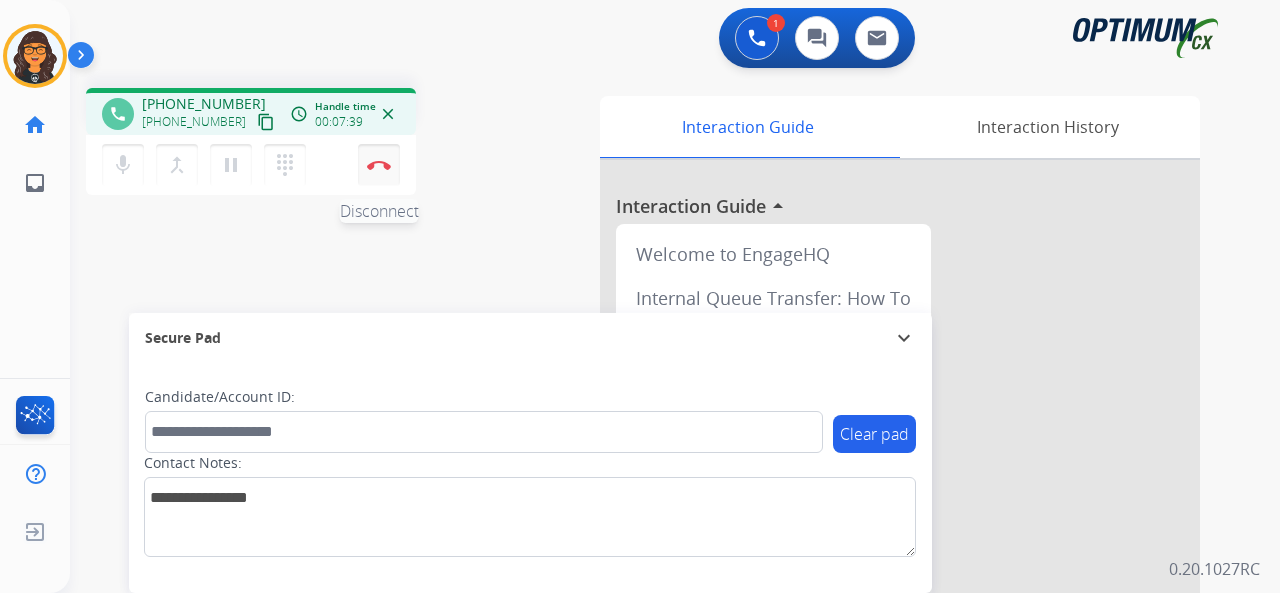 click at bounding box center (379, 165) 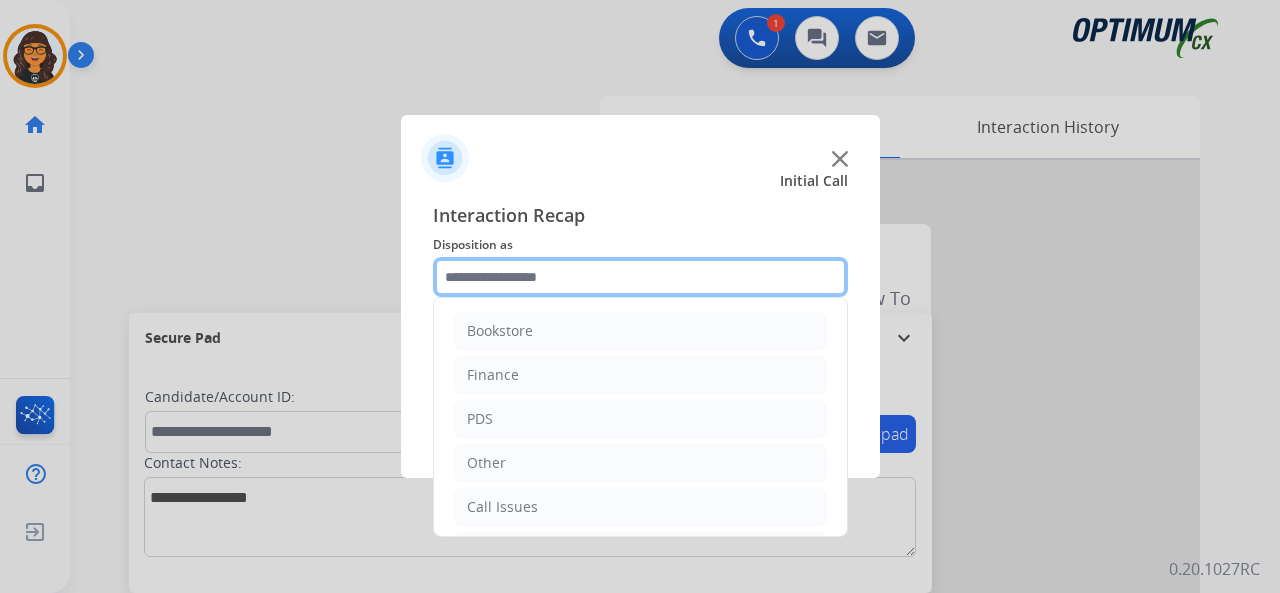 click 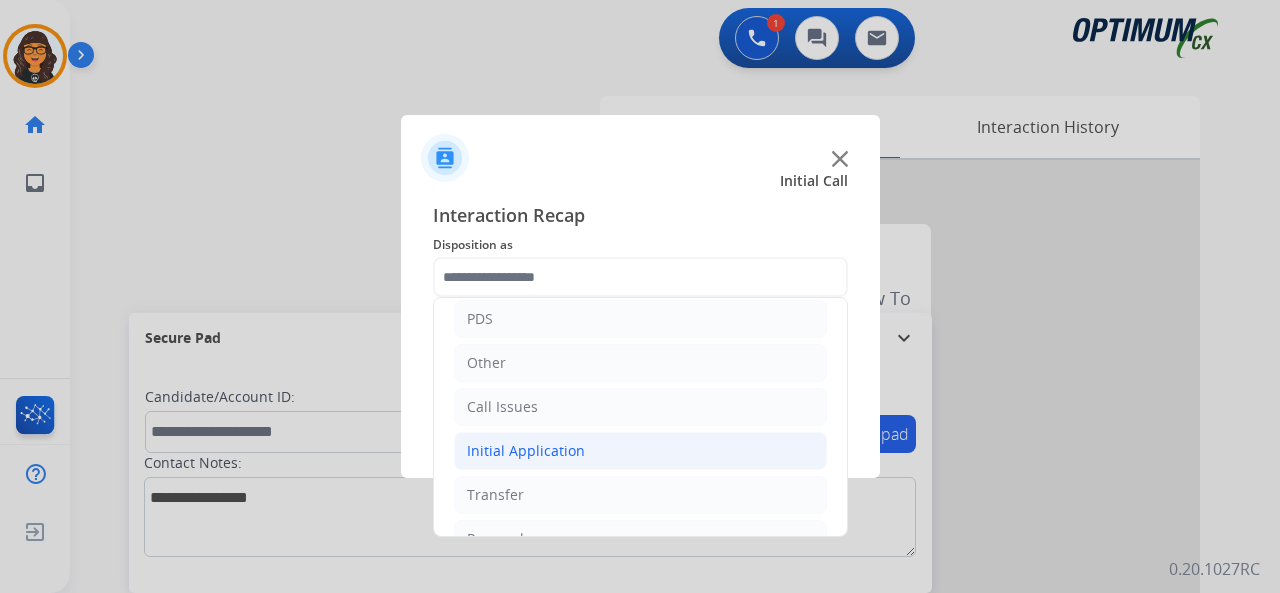 click on "Initial Application" 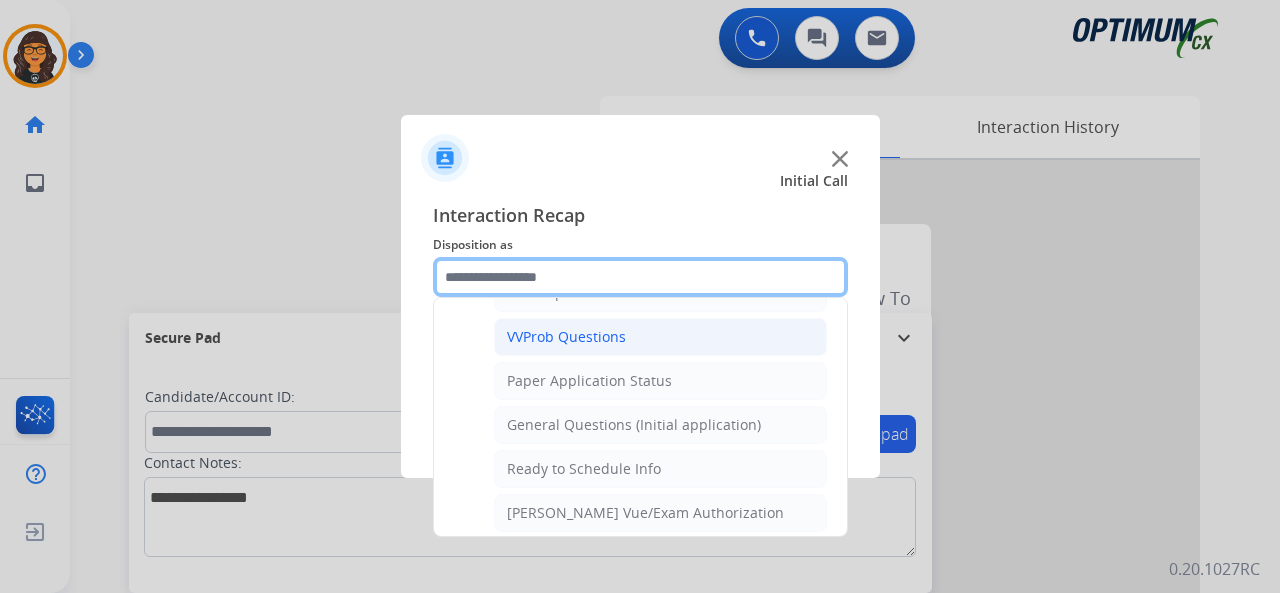 scroll, scrollTop: 1100, scrollLeft: 0, axis: vertical 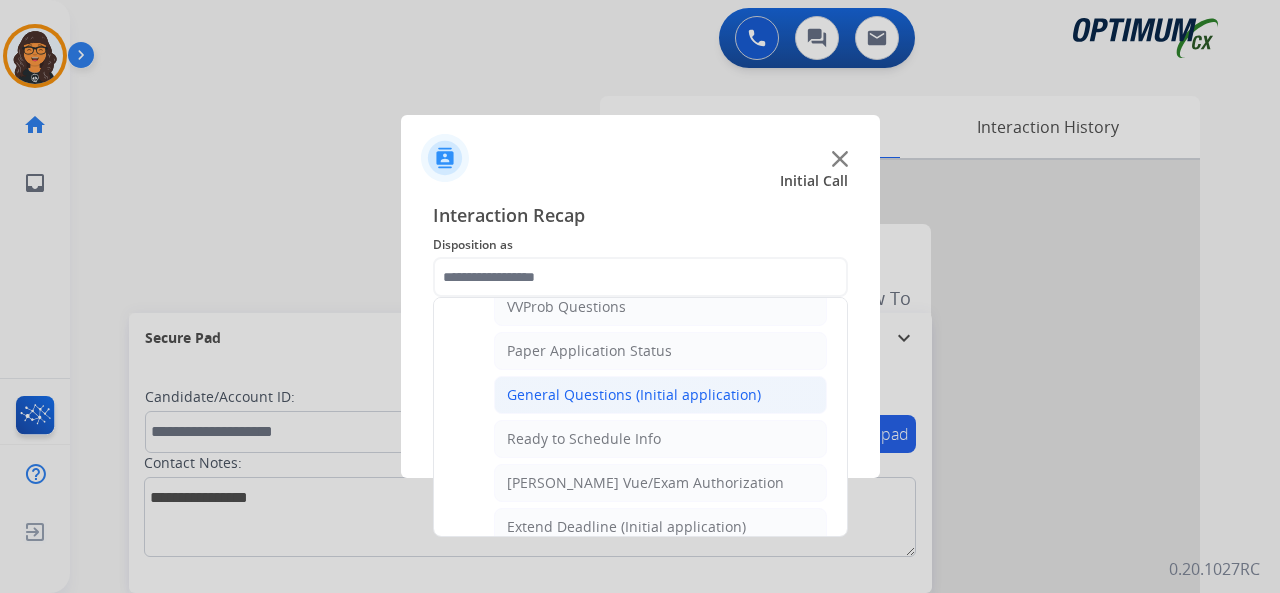 click on "General Questions (Initial application)" 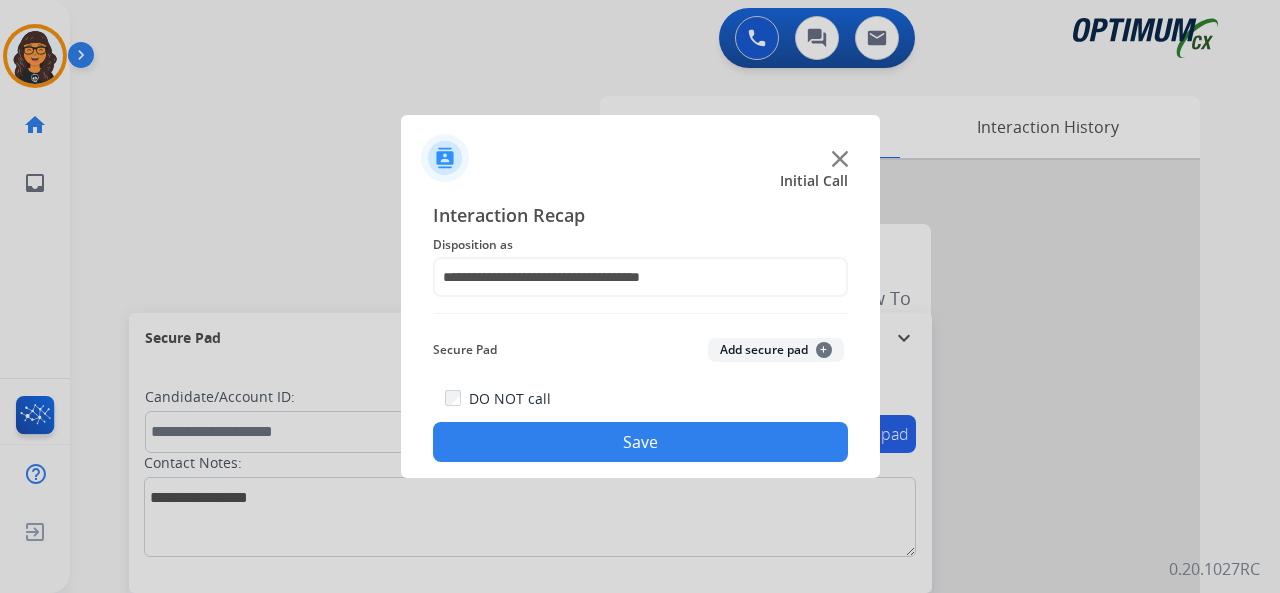 click on "Save" 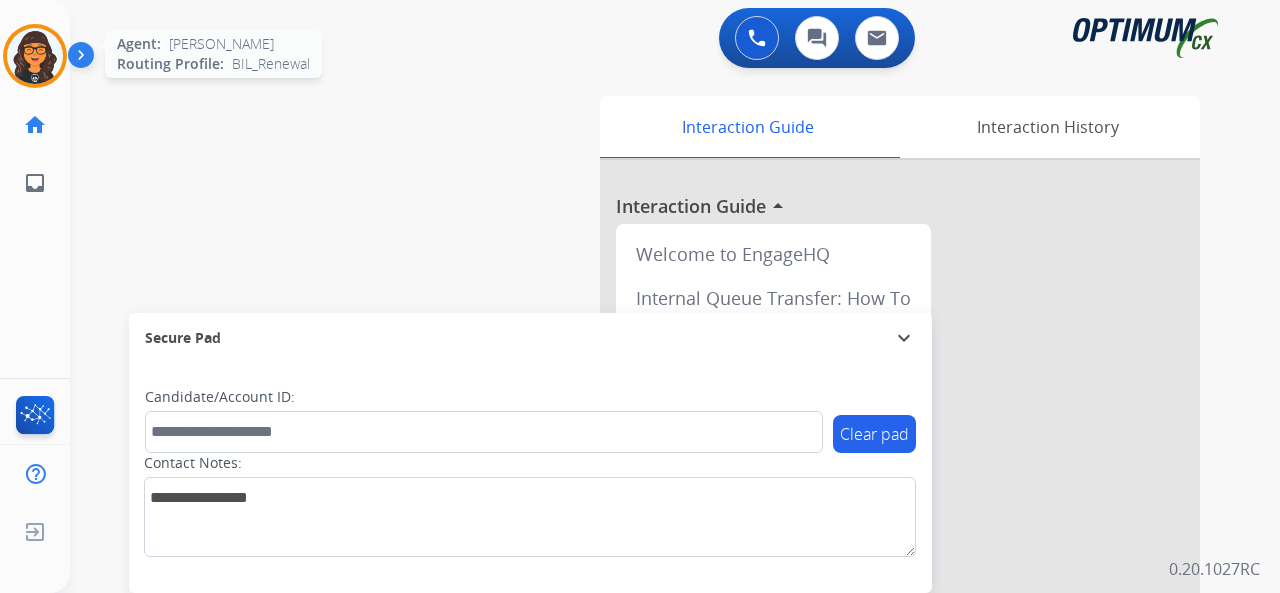 click at bounding box center [35, 56] 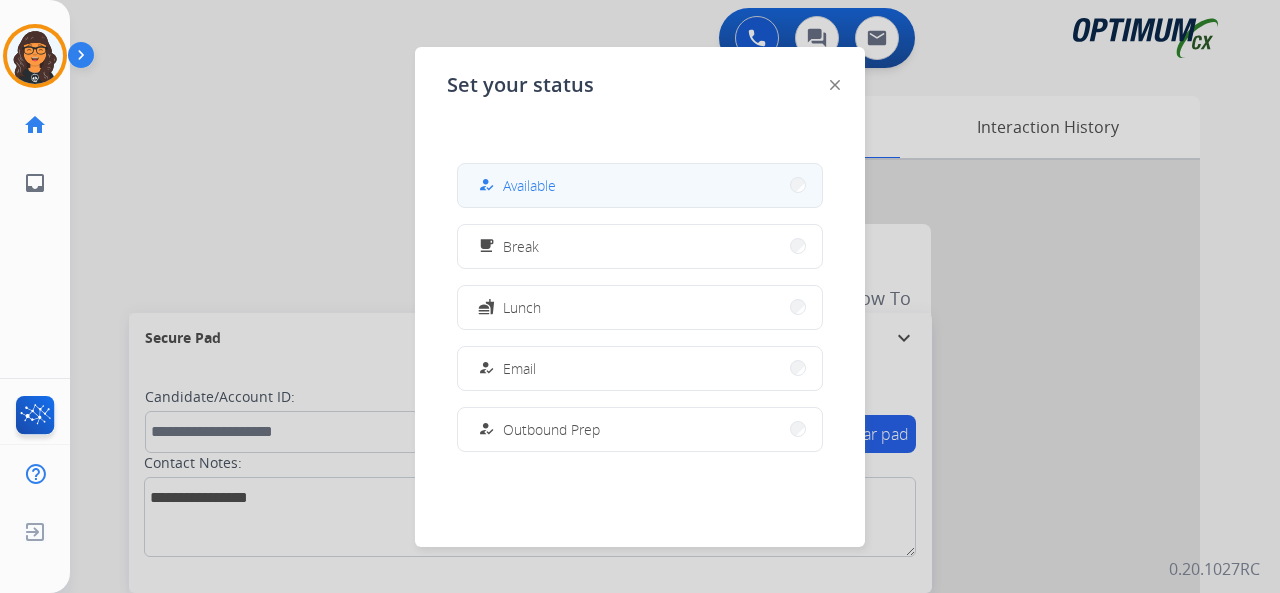 click on "Available" at bounding box center (529, 185) 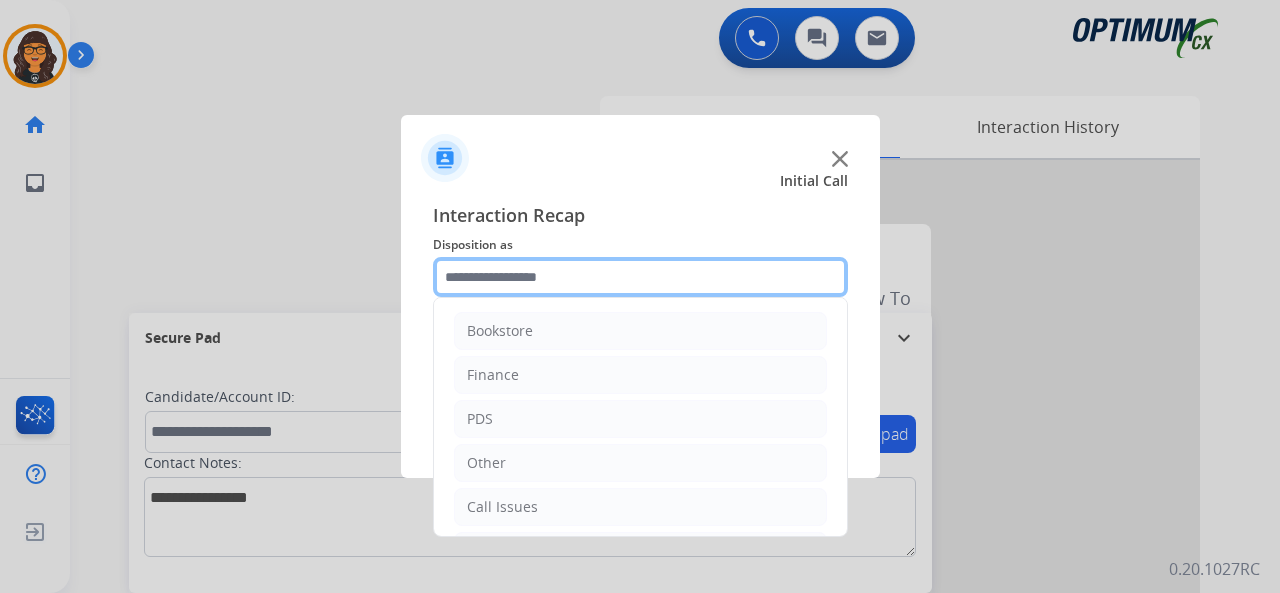 click 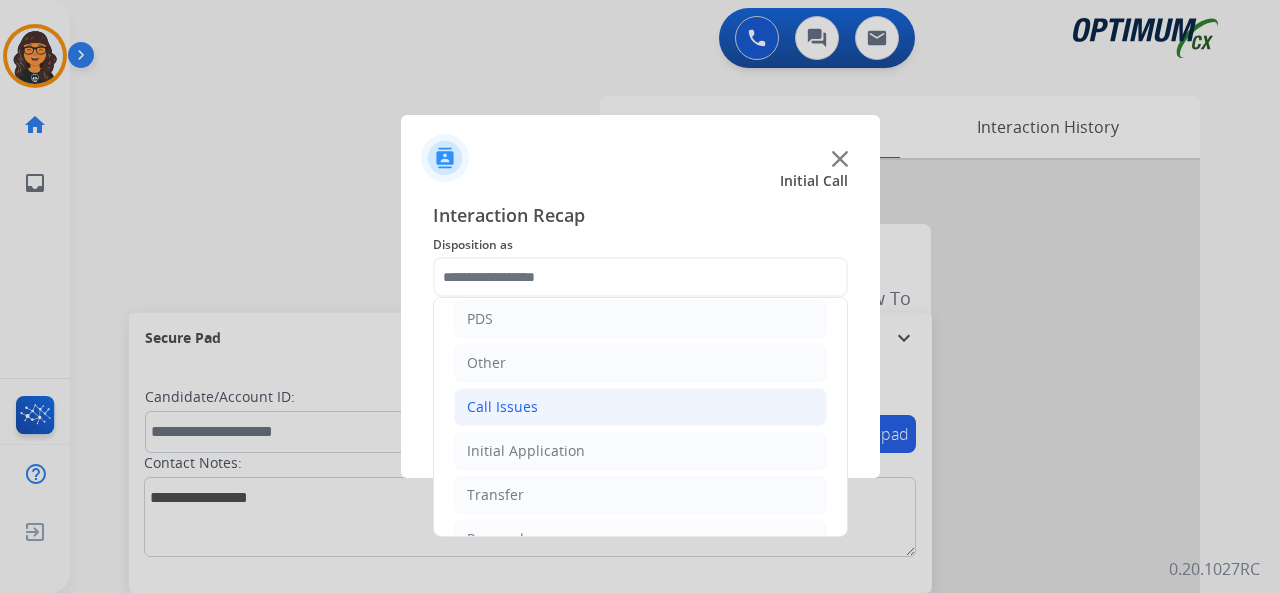 click on "Call Issues" 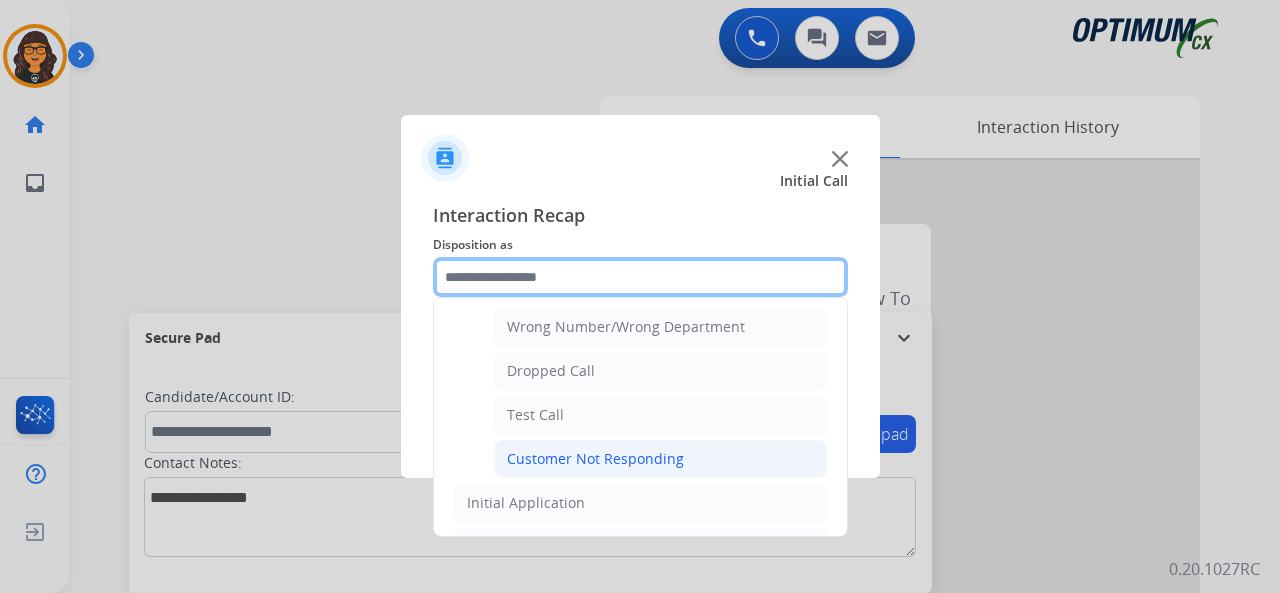 scroll, scrollTop: 300, scrollLeft: 0, axis: vertical 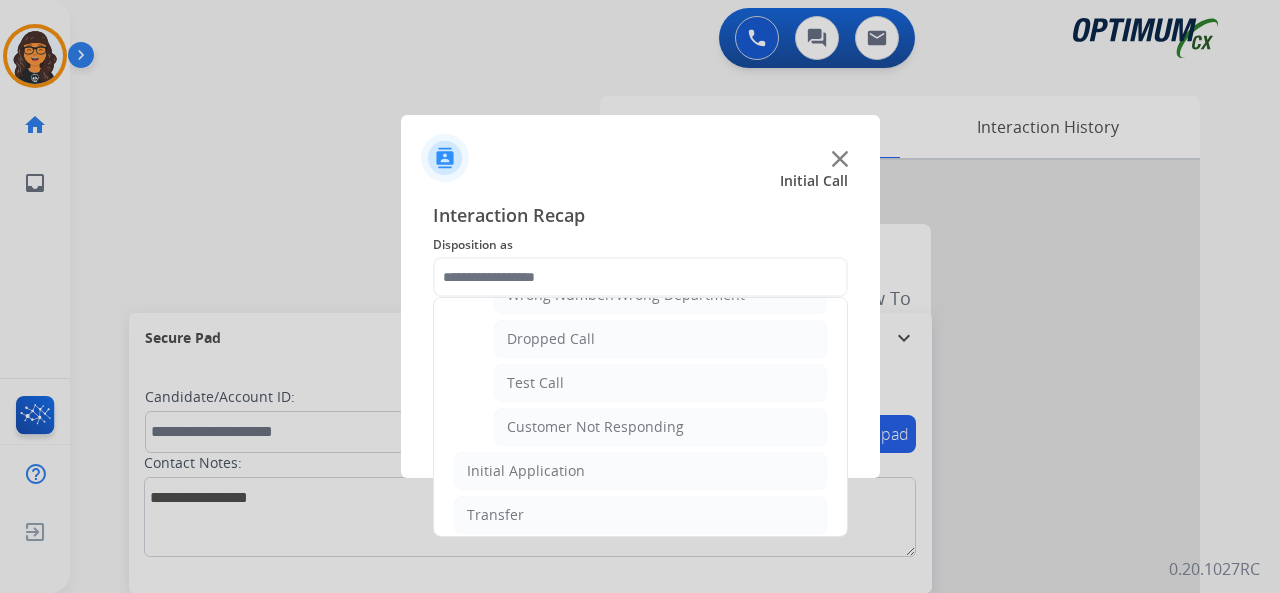 drag, startPoint x: 555, startPoint y: 334, endPoint x: 567, endPoint y: 400, distance: 67.08204 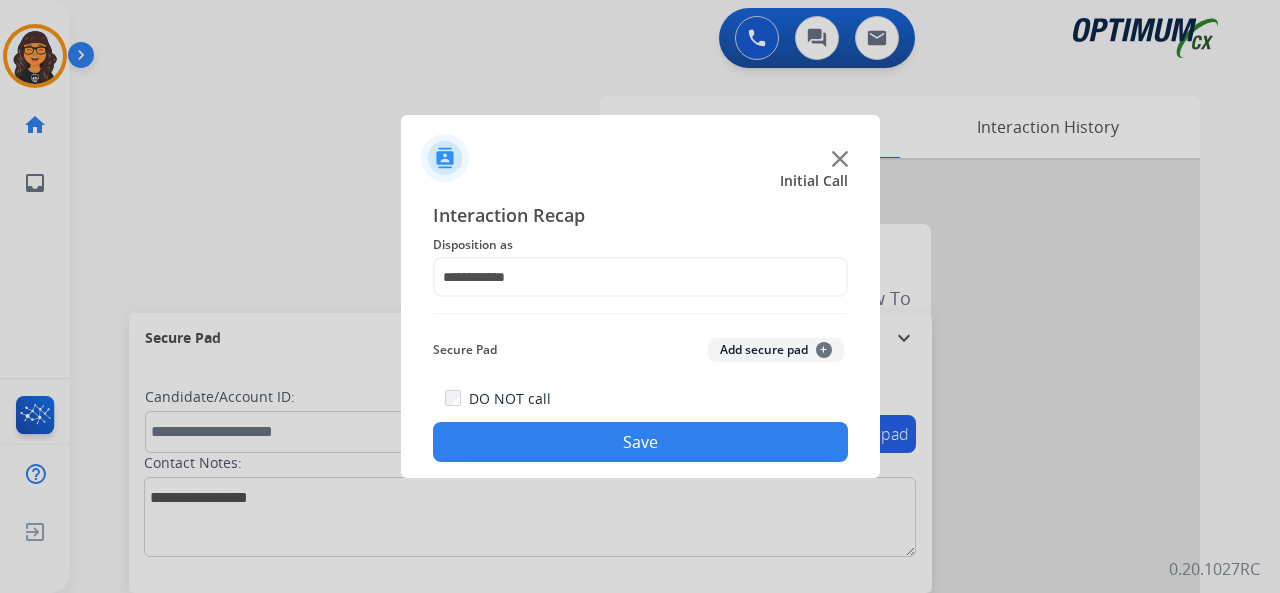 drag, startPoint x: 574, startPoint y: 434, endPoint x: 510, endPoint y: 420, distance: 65.51336 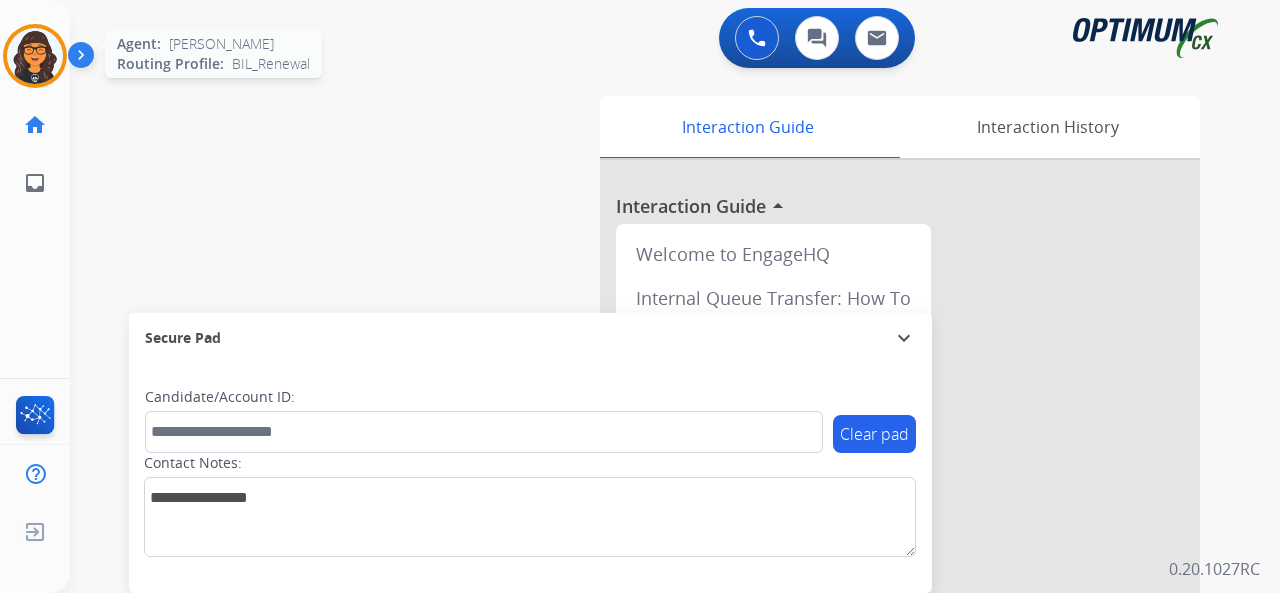 click at bounding box center (35, 56) 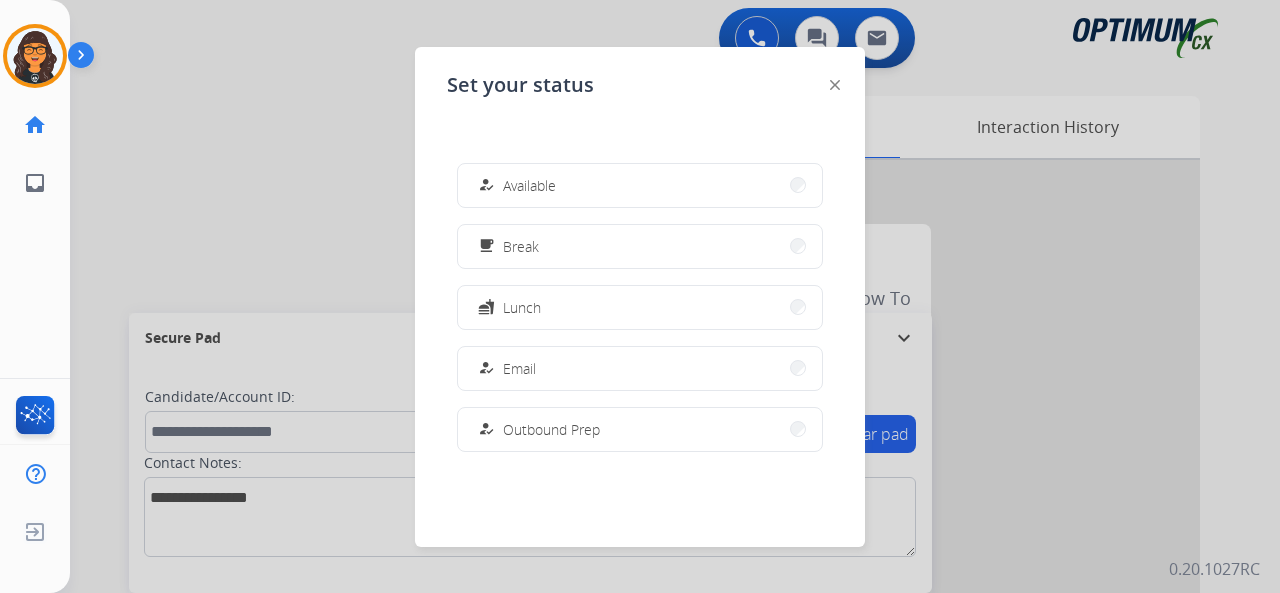 click on "Available" at bounding box center [529, 185] 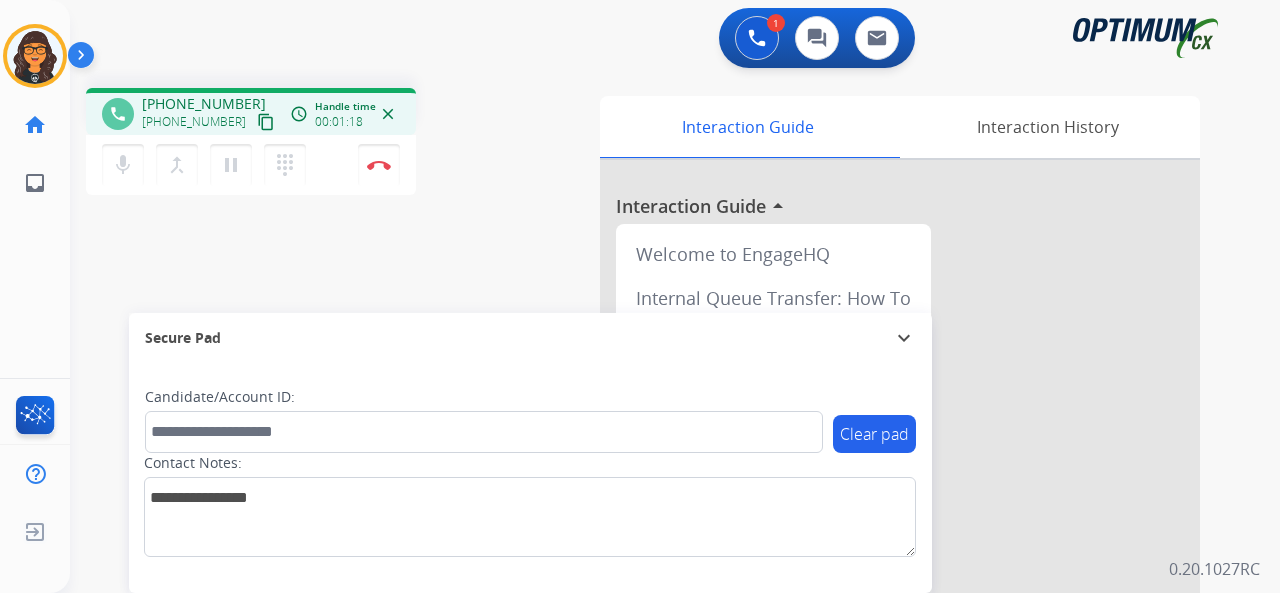click on "content_copy" at bounding box center (266, 122) 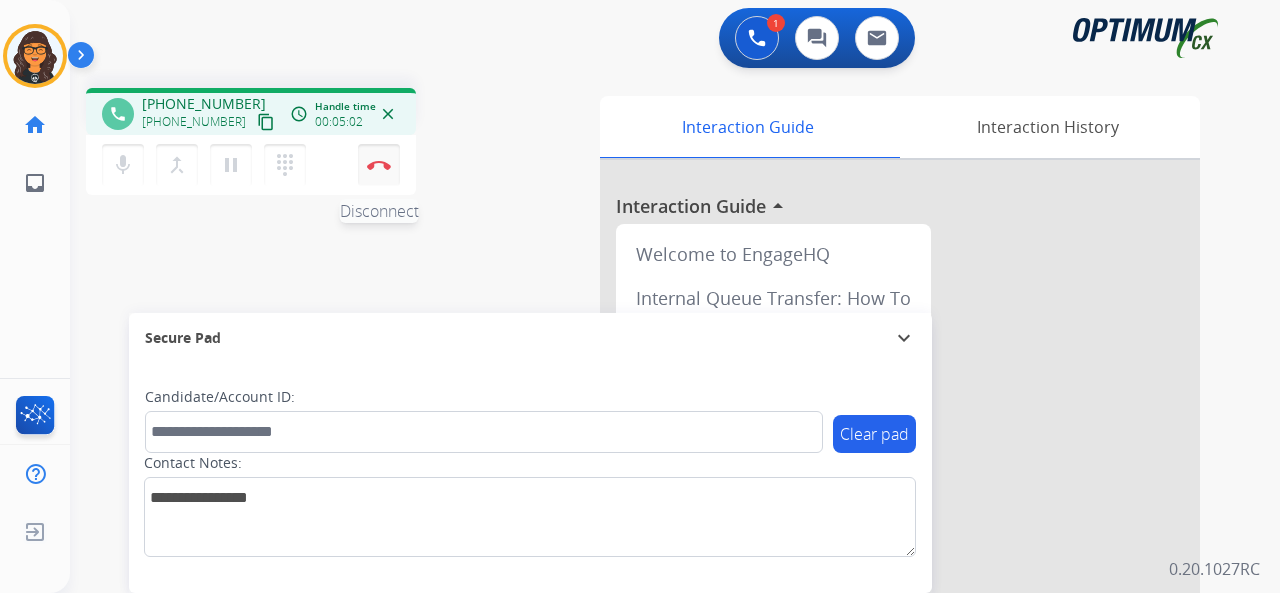 click at bounding box center [379, 165] 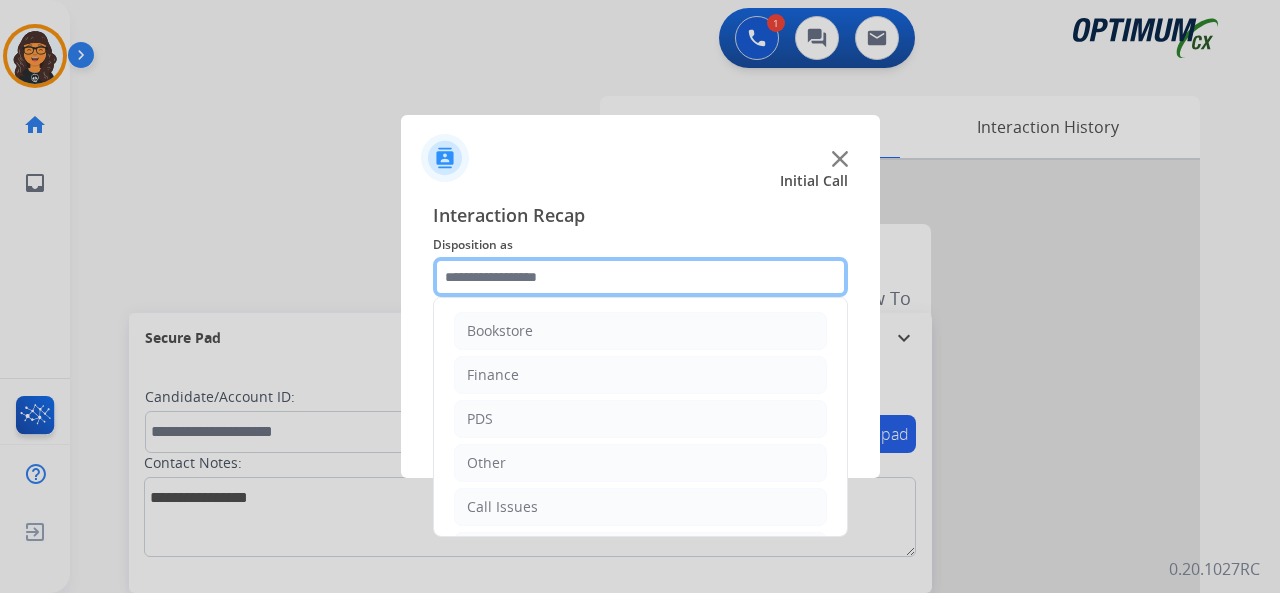 click 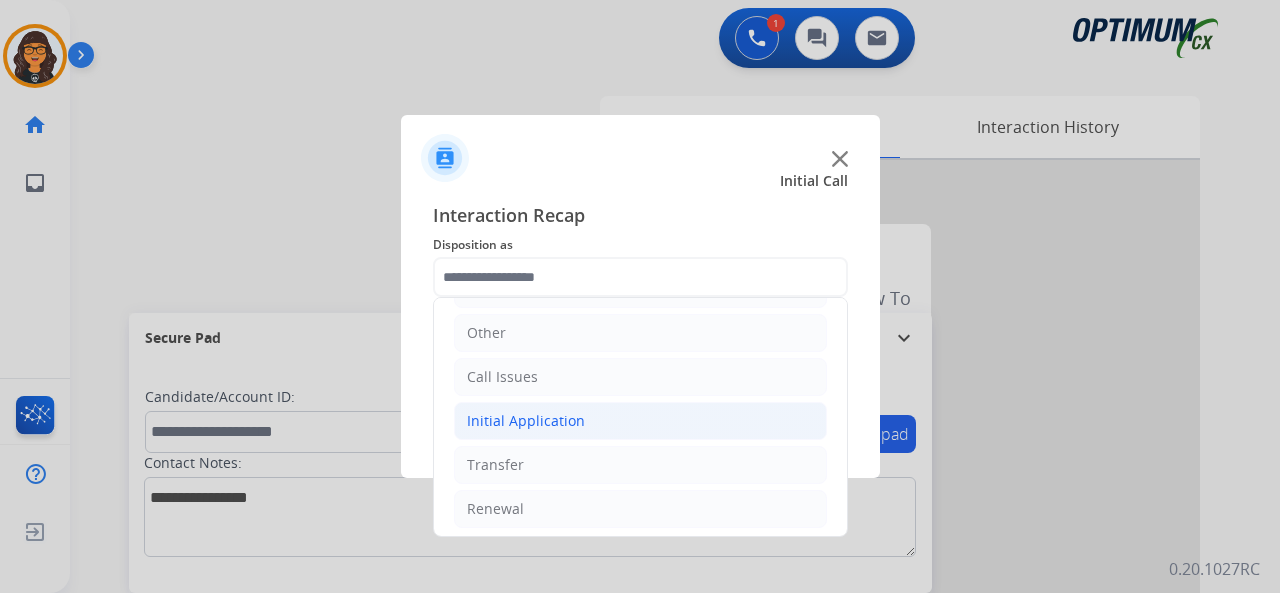 drag, startPoint x: 540, startPoint y: 423, endPoint x: 583, endPoint y: 433, distance: 44.14748 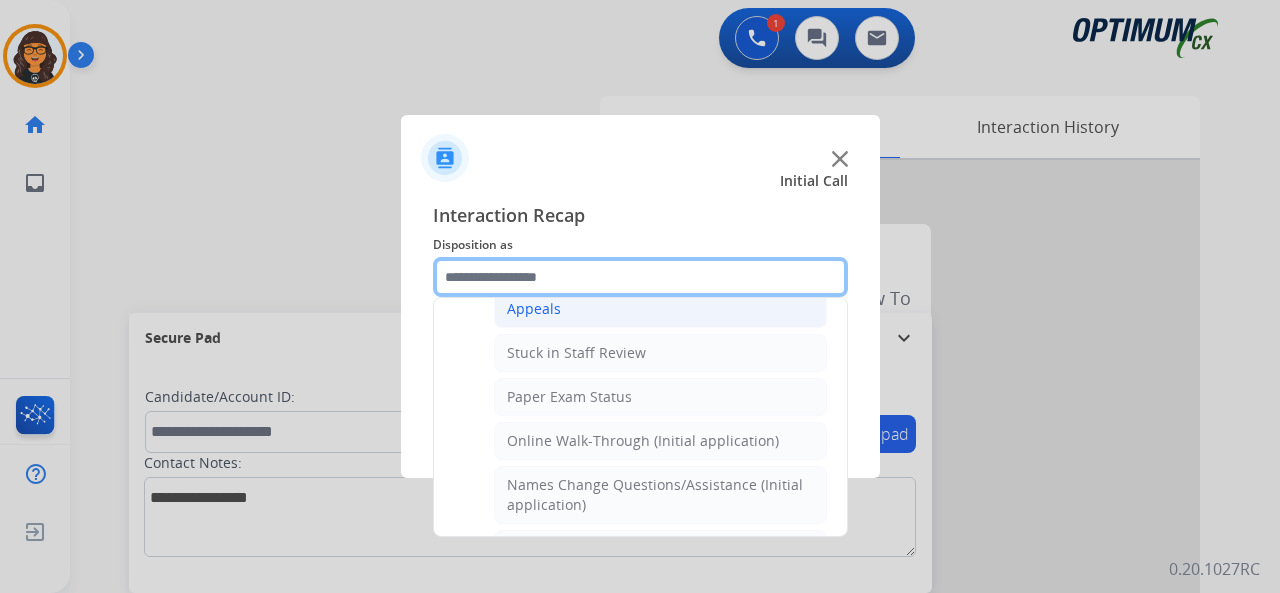 scroll, scrollTop: 230, scrollLeft: 0, axis: vertical 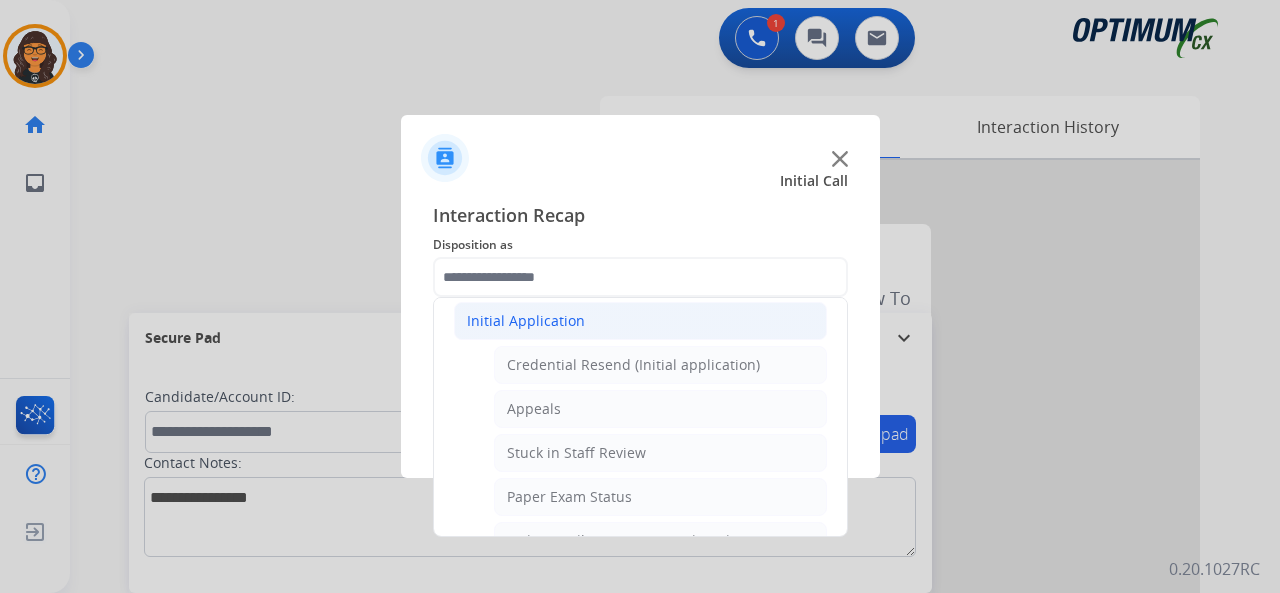 drag, startPoint x: 602, startPoint y: 357, endPoint x: 606, endPoint y: 377, distance: 20.396078 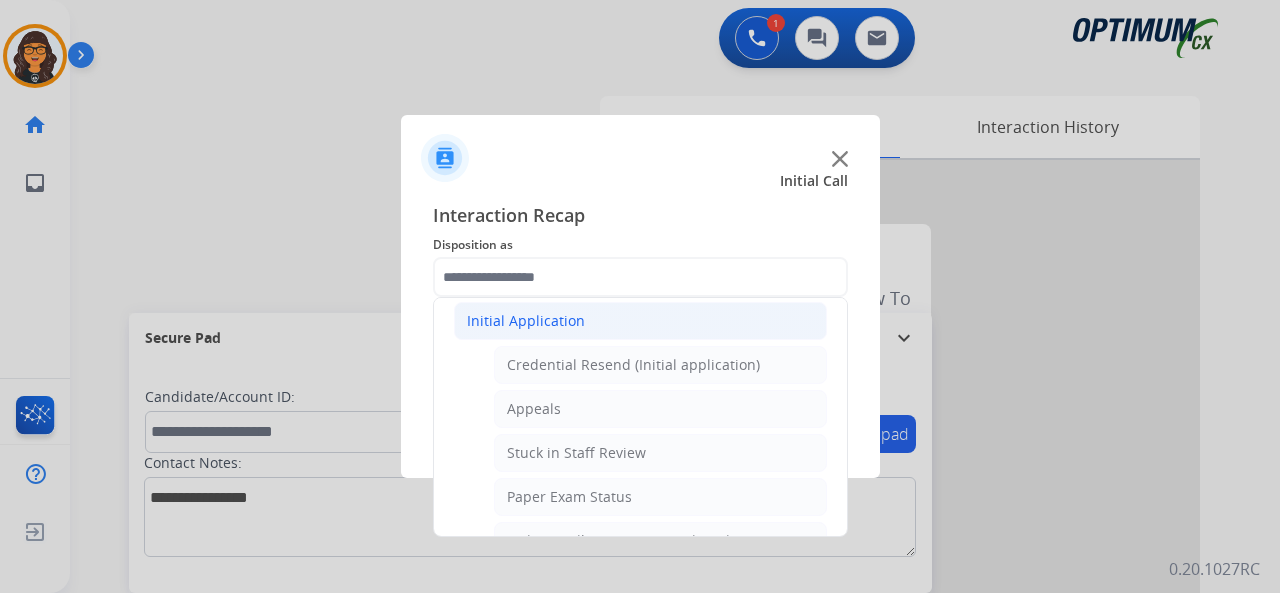 click on "Credential Resend (Initial application)" 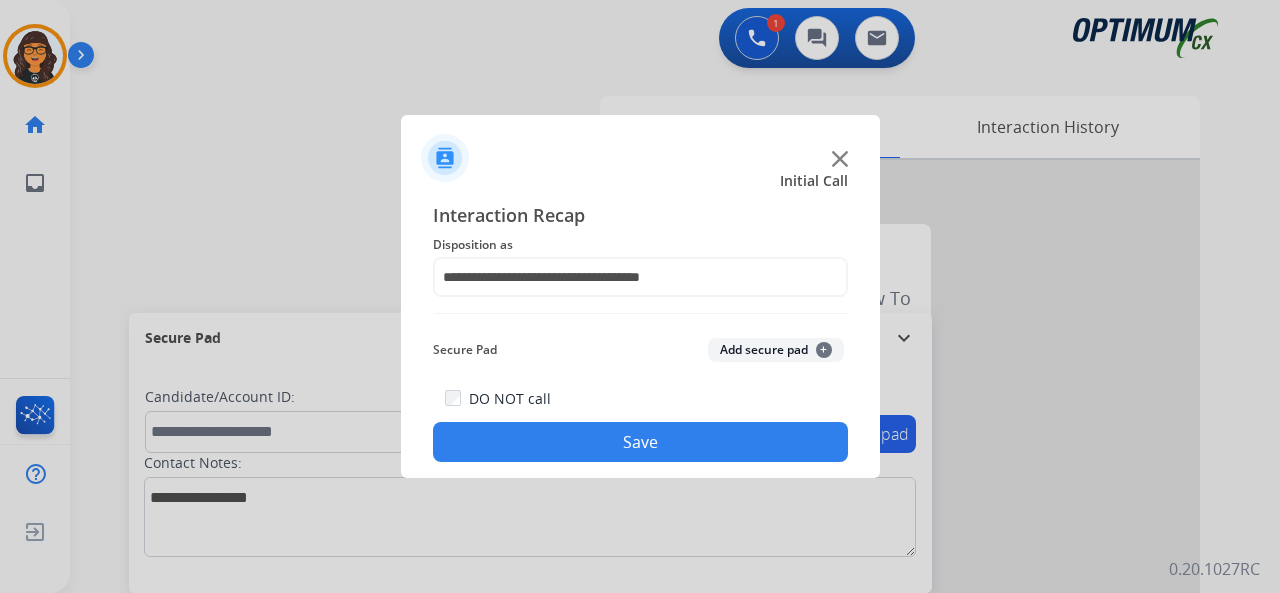 click on "**********" 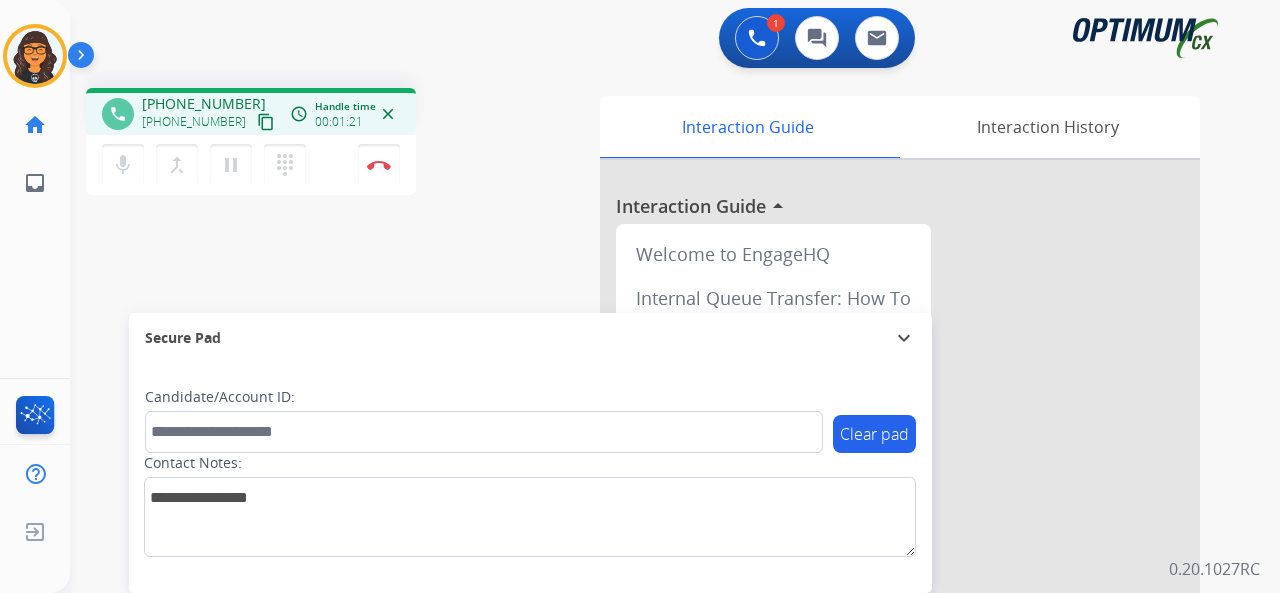 click on "content_copy" at bounding box center [266, 122] 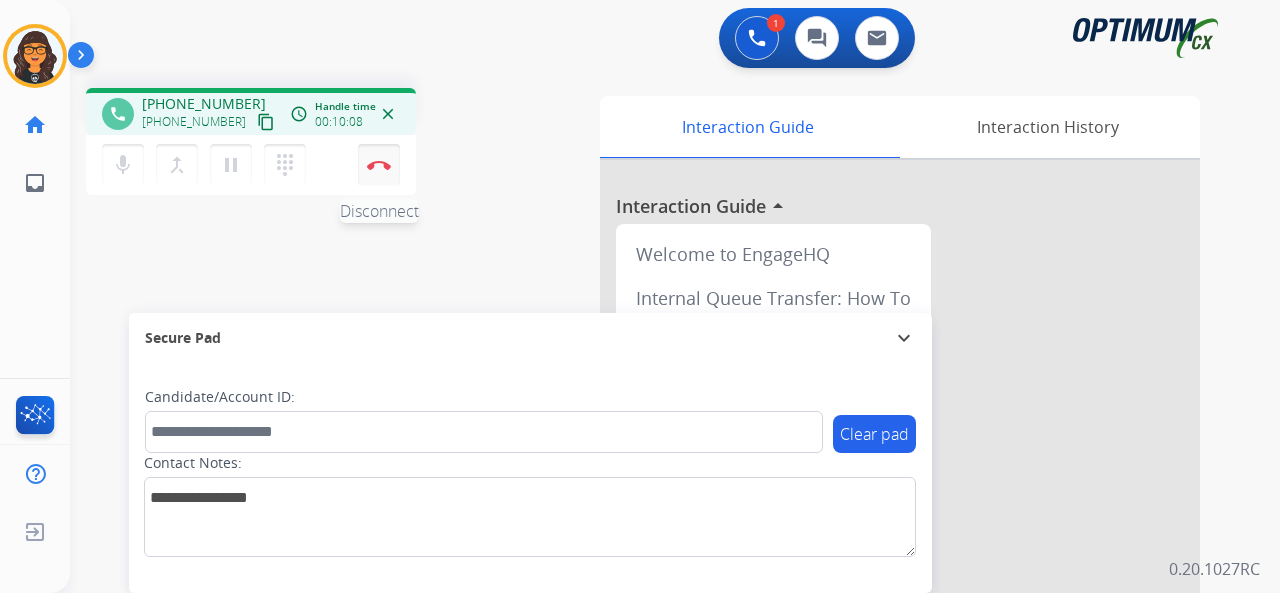 click at bounding box center (379, 165) 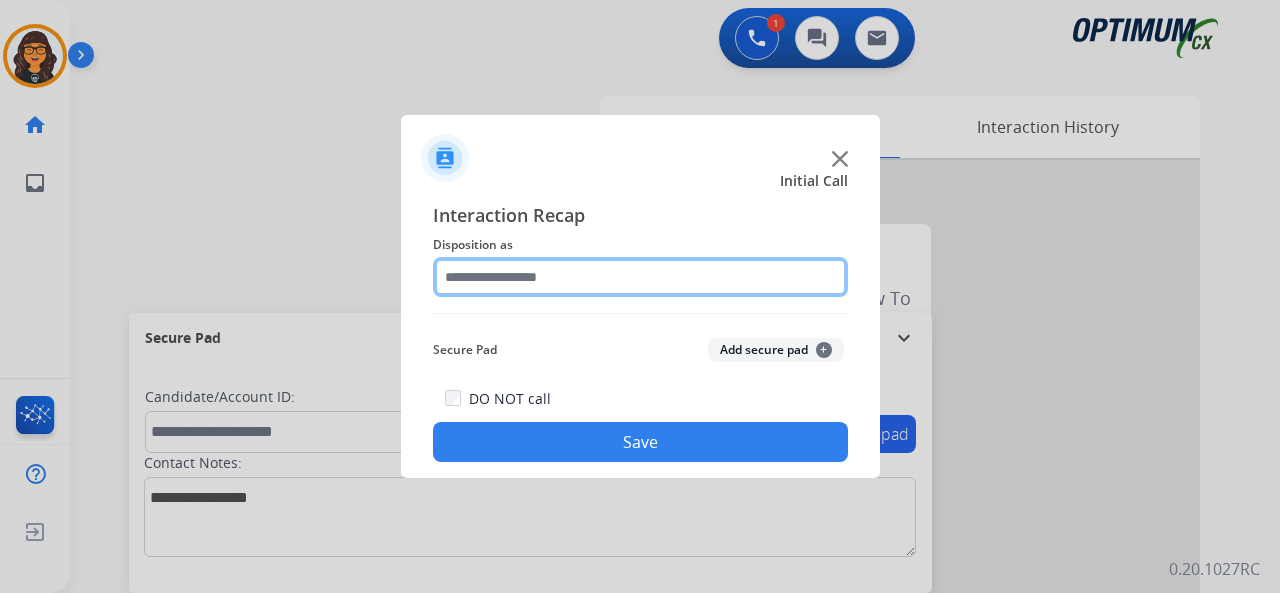 drag, startPoint x: 513, startPoint y: 279, endPoint x: 526, endPoint y: 290, distance: 17.029387 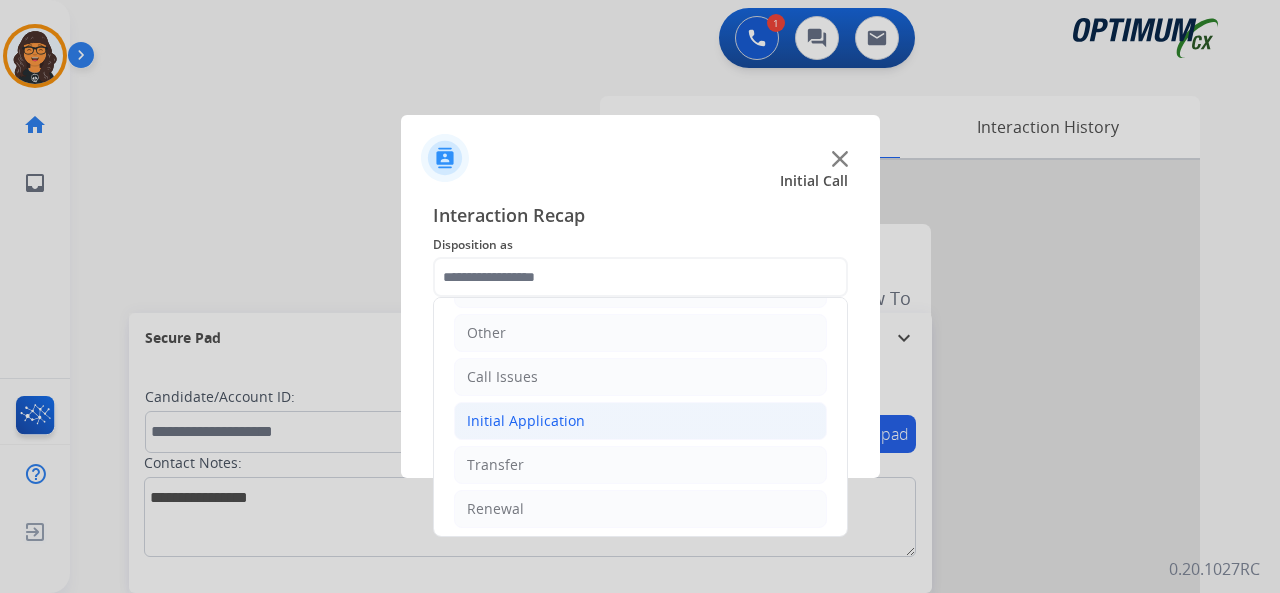 click on "Initial Application" 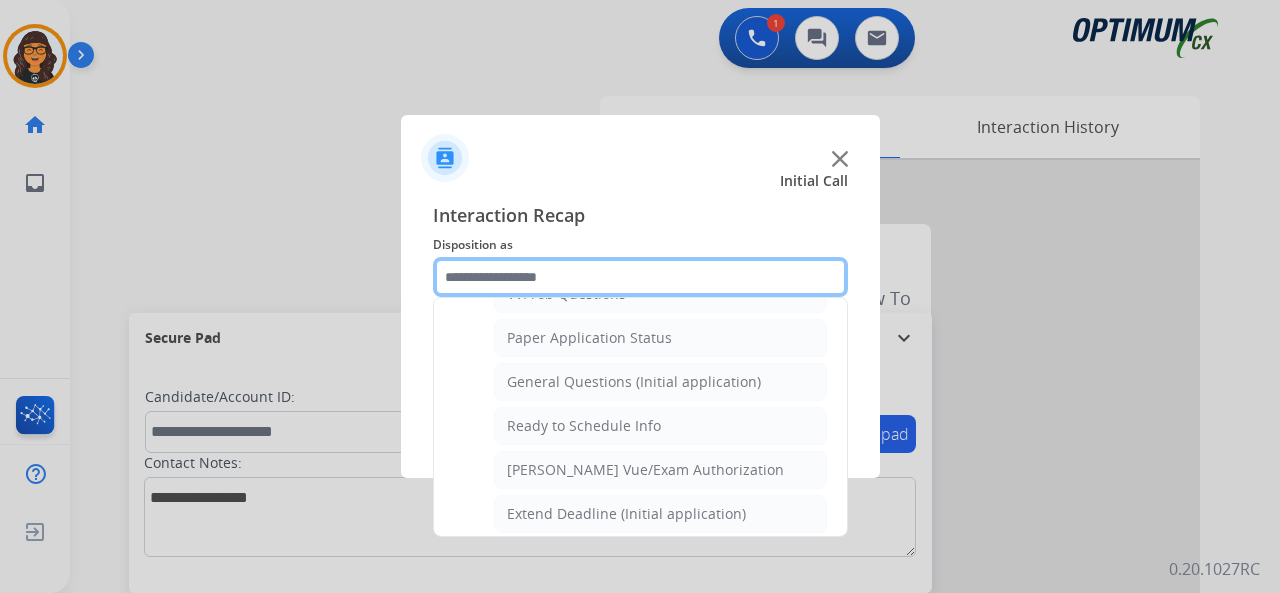 scroll, scrollTop: 1130, scrollLeft: 0, axis: vertical 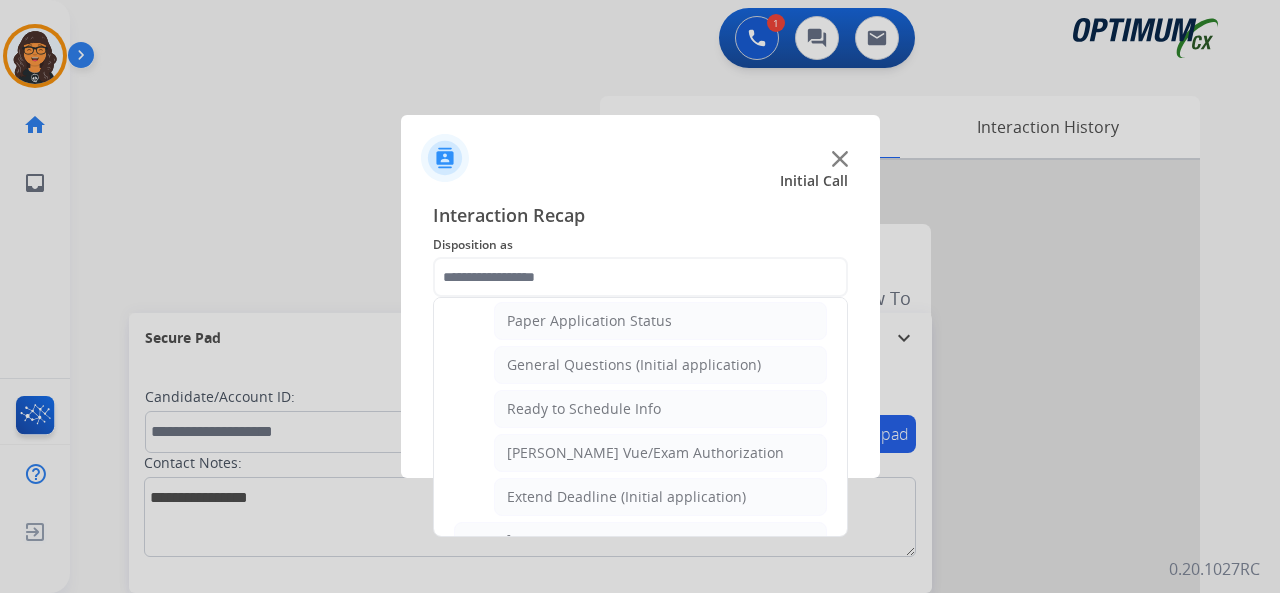 click on "Ready to Schedule Info" 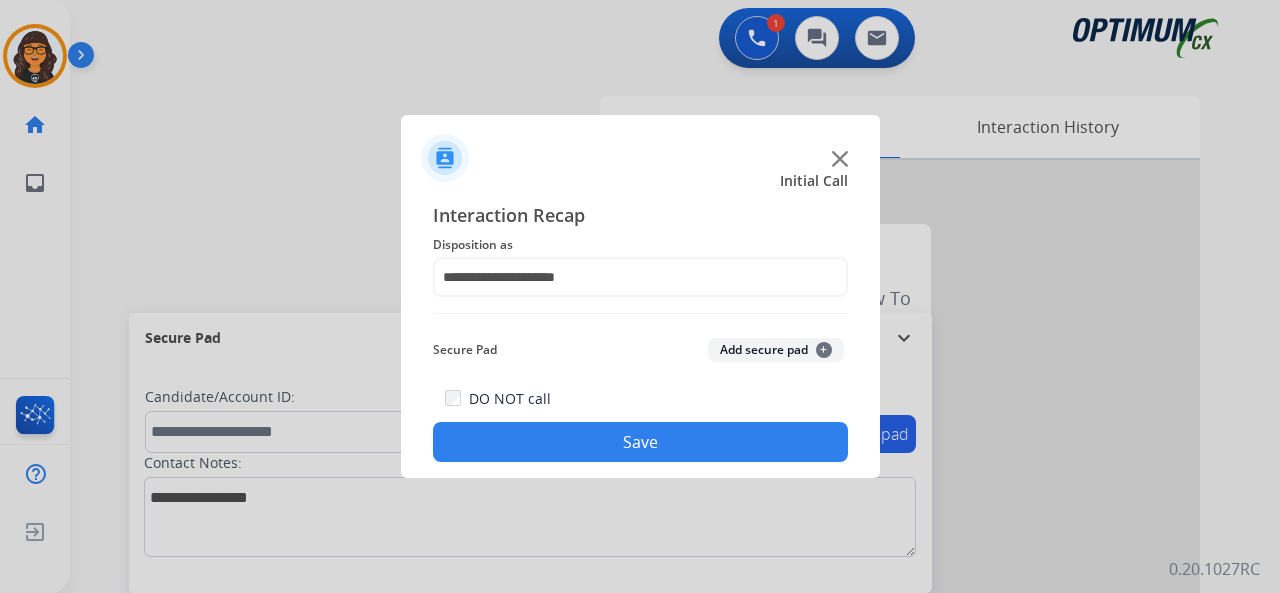click on "Save" 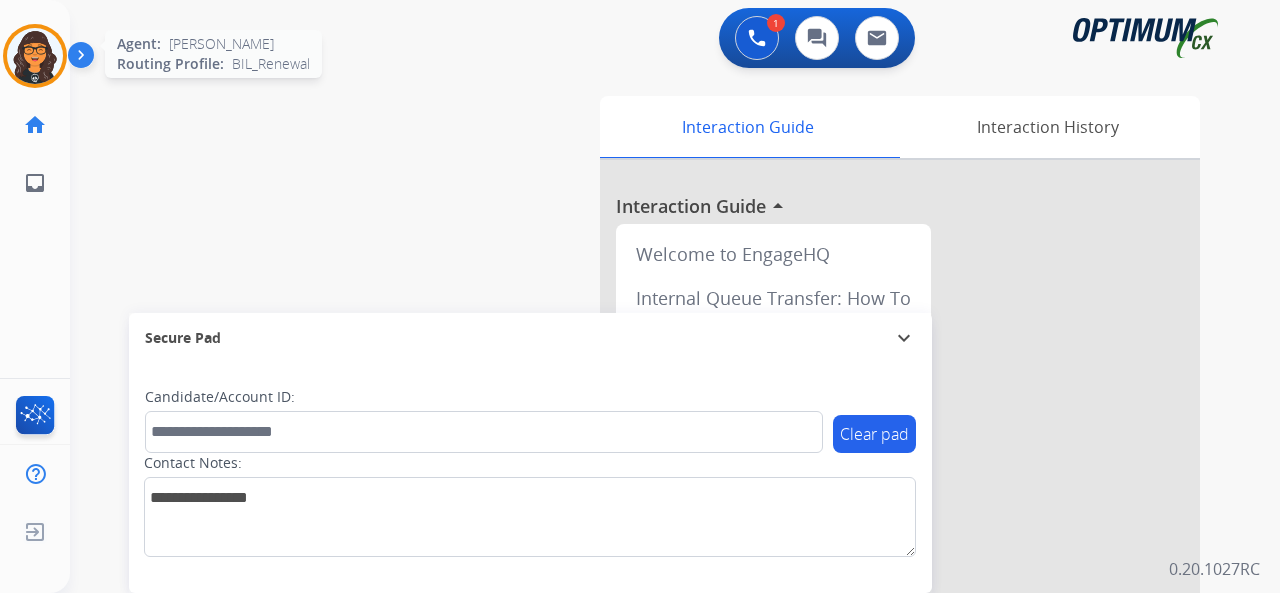 click at bounding box center [35, 56] 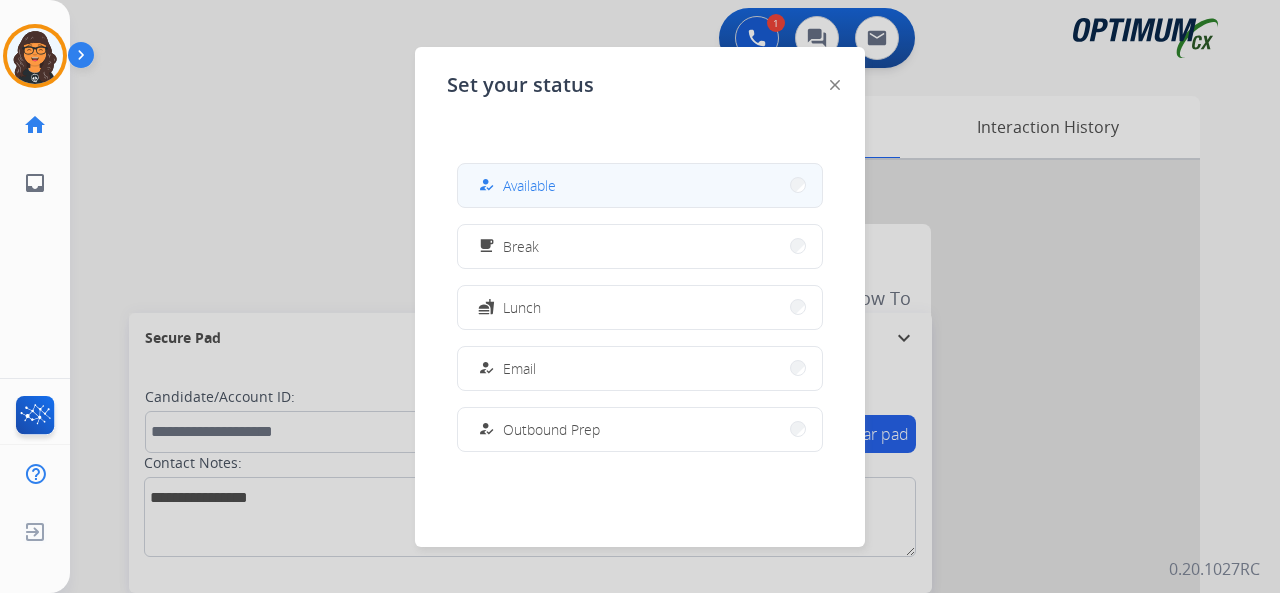 click on "Available" at bounding box center [529, 185] 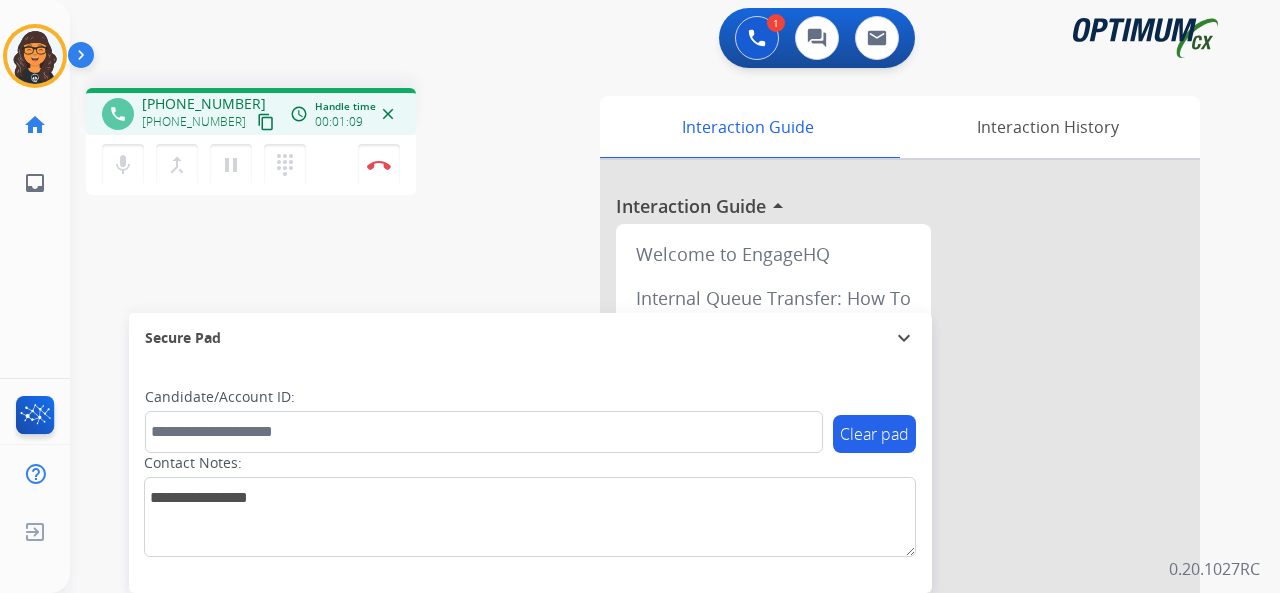 click on "content_copy" at bounding box center (266, 122) 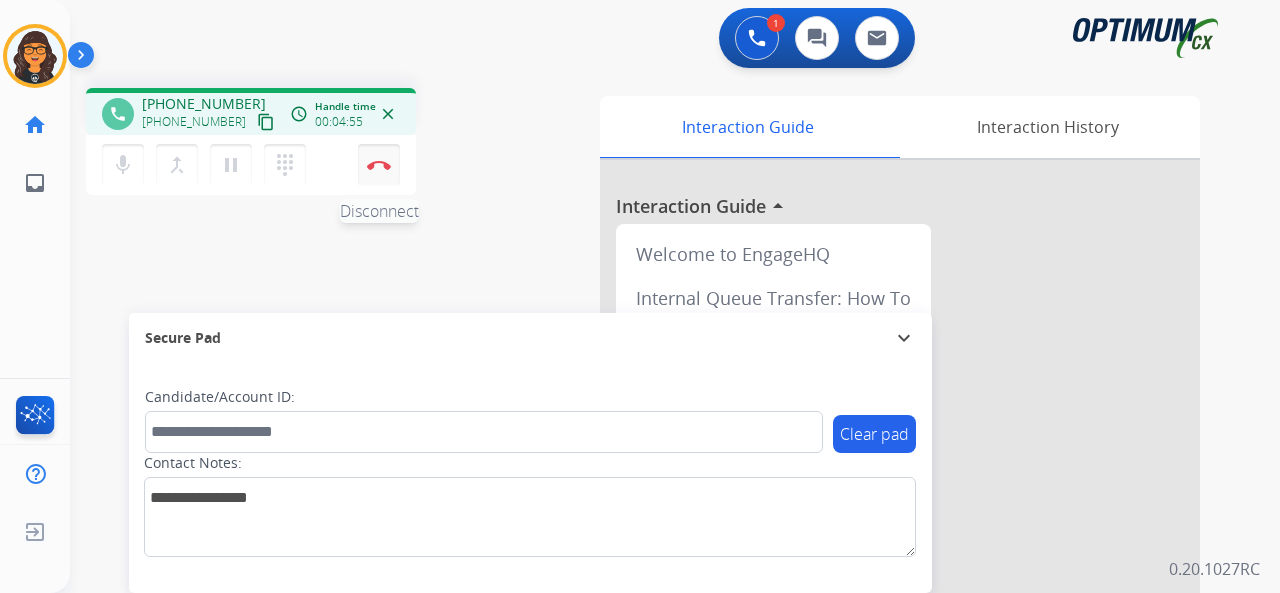 click at bounding box center (379, 165) 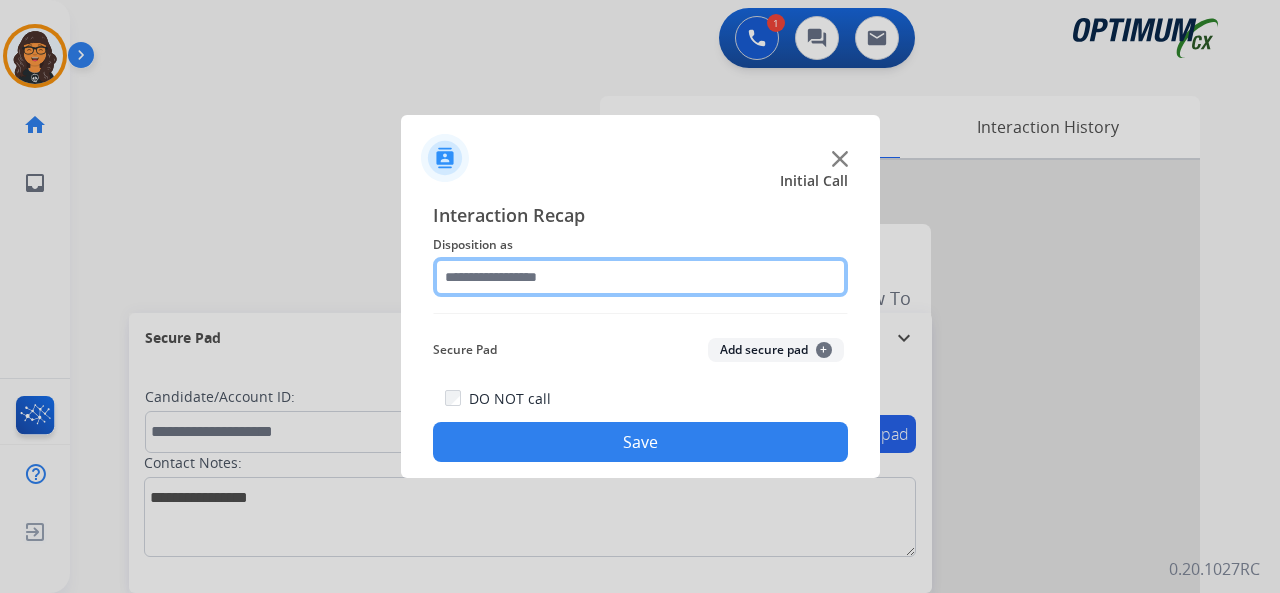 click 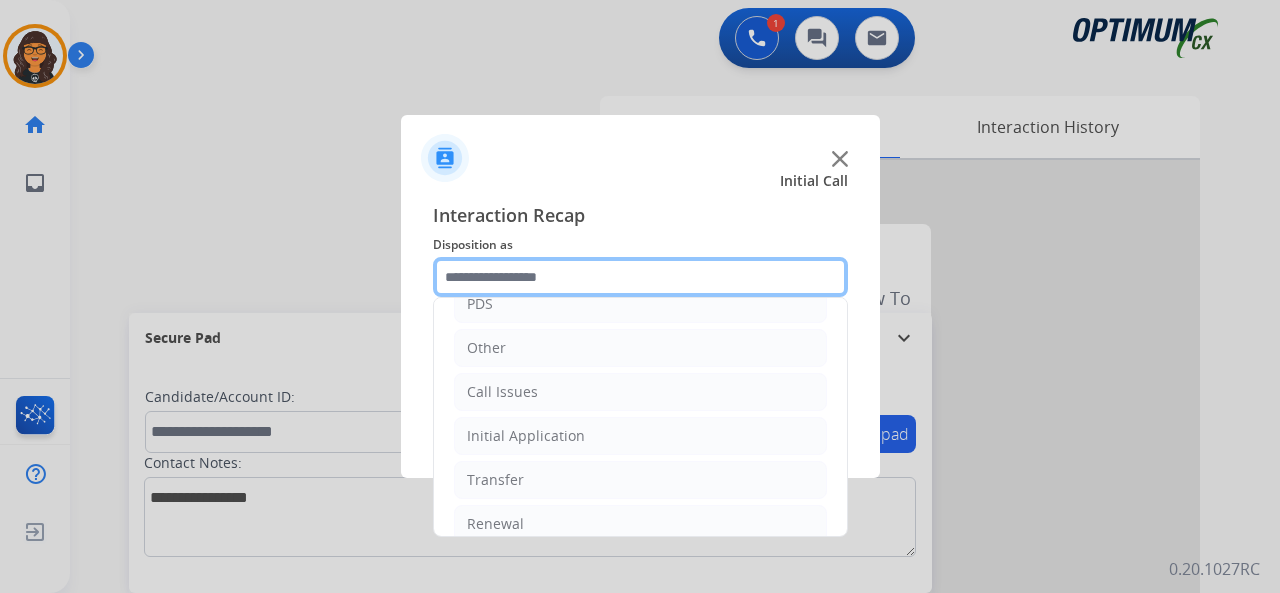 scroll, scrollTop: 130, scrollLeft: 0, axis: vertical 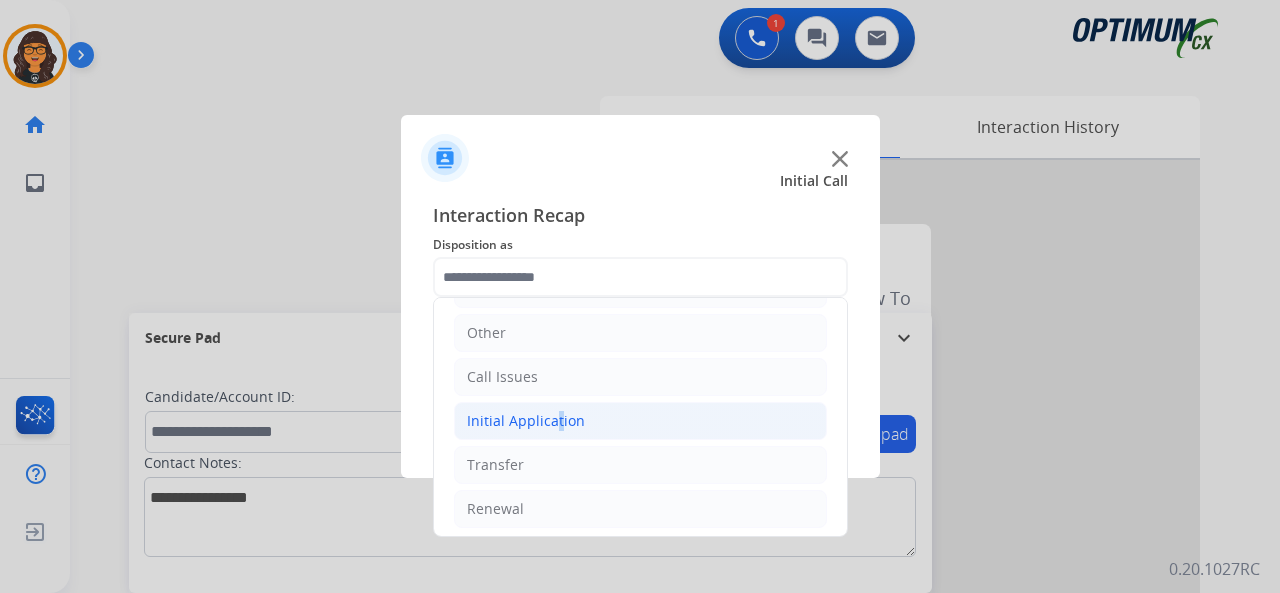 click on "Initial Application" 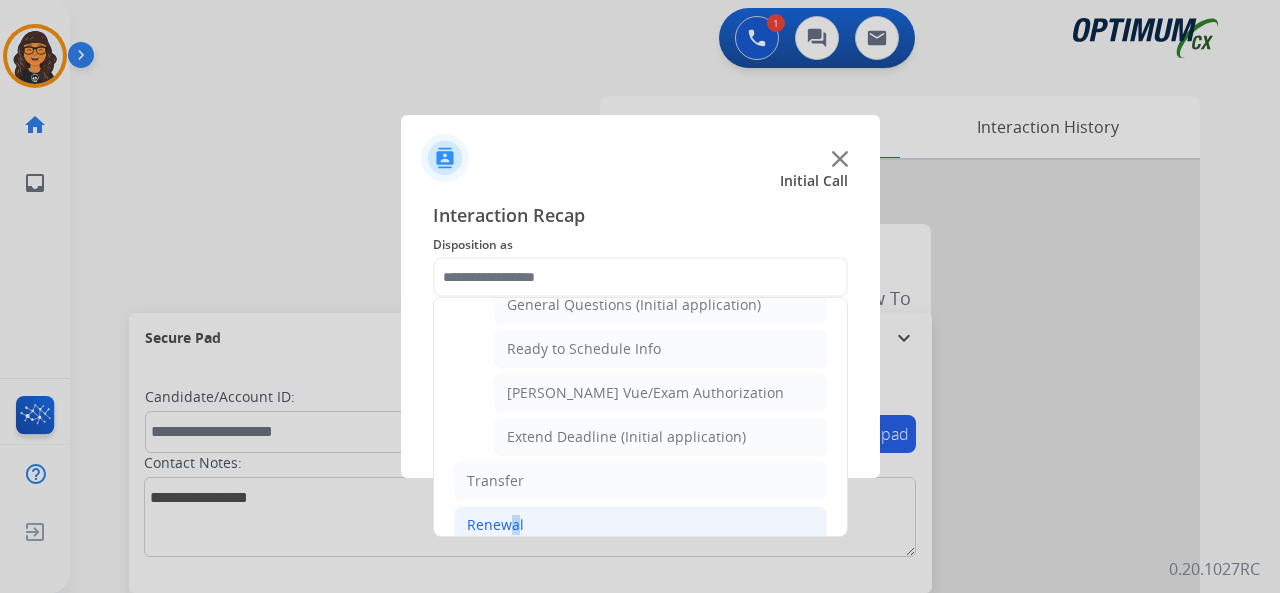 click on "Renewal" 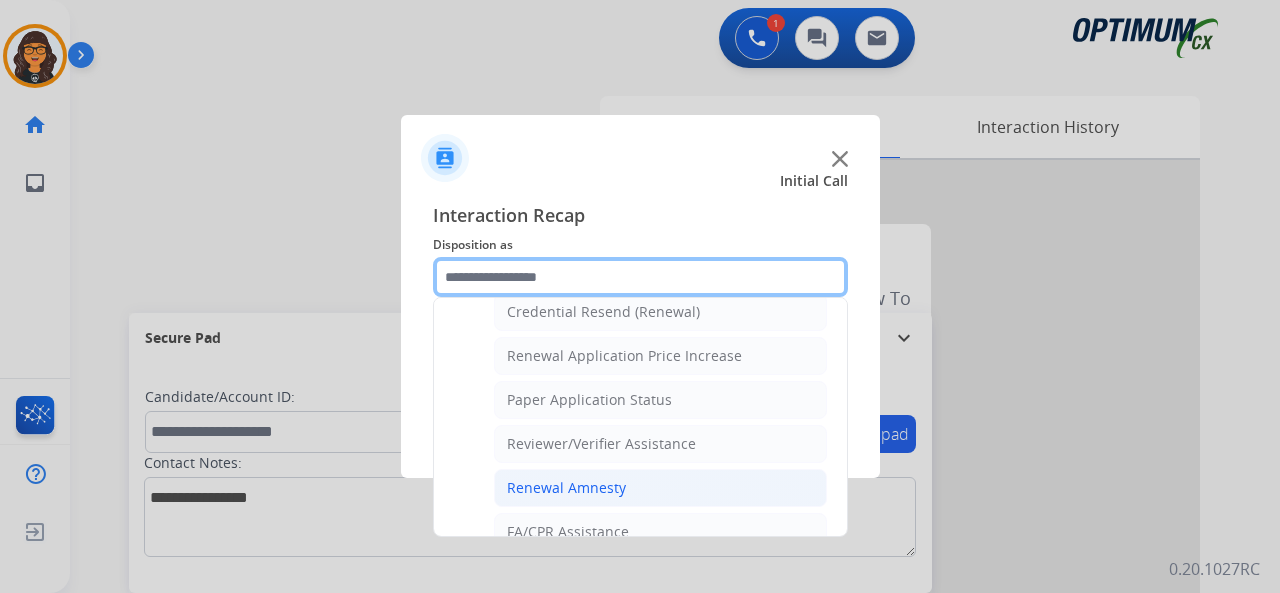 scroll, scrollTop: 556, scrollLeft: 0, axis: vertical 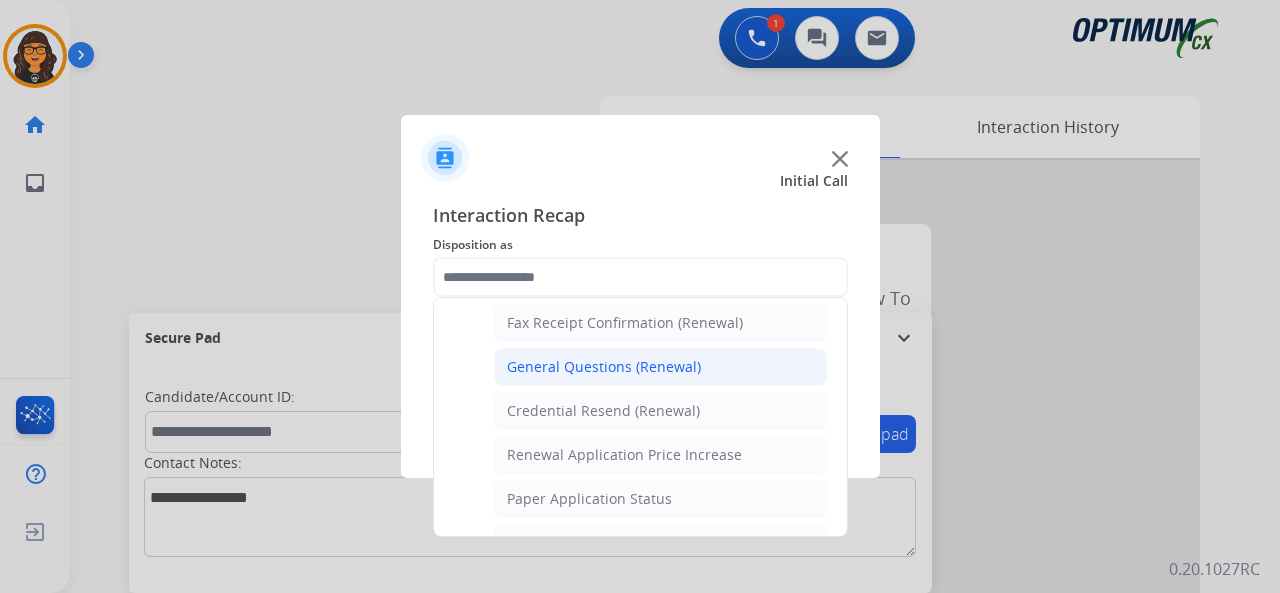 click on "General Questions (Renewal)" 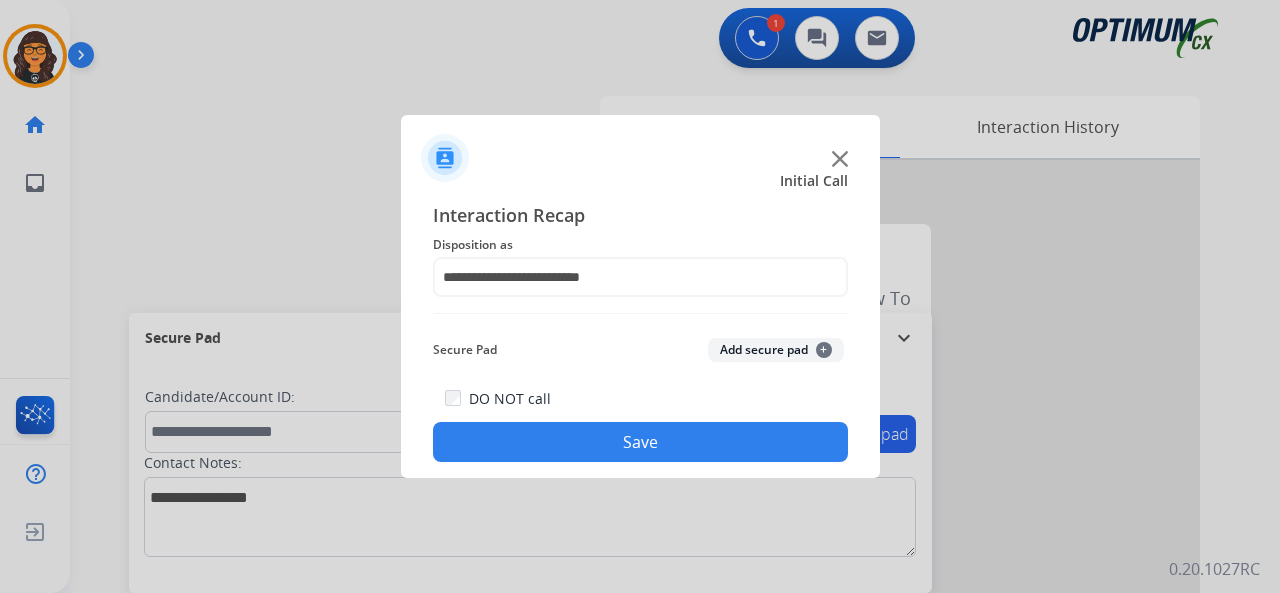 drag, startPoint x: 595, startPoint y: 430, endPoint x: 570, endPoint y: 411, distance: 31.400637 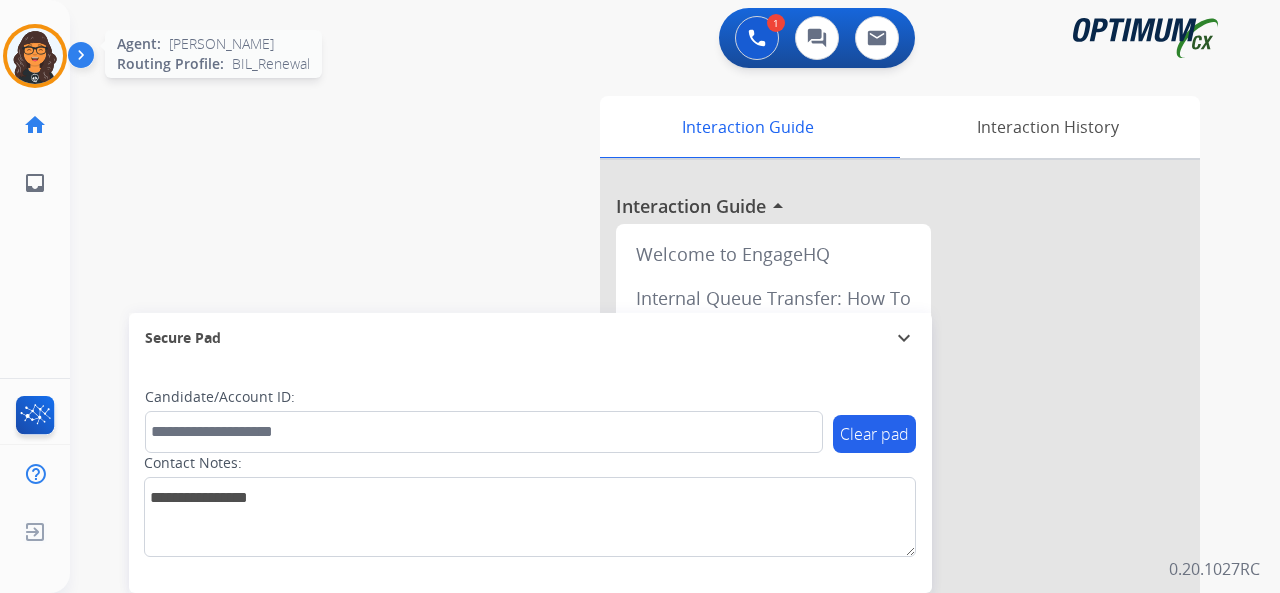 click at bounding box center [35, 56] 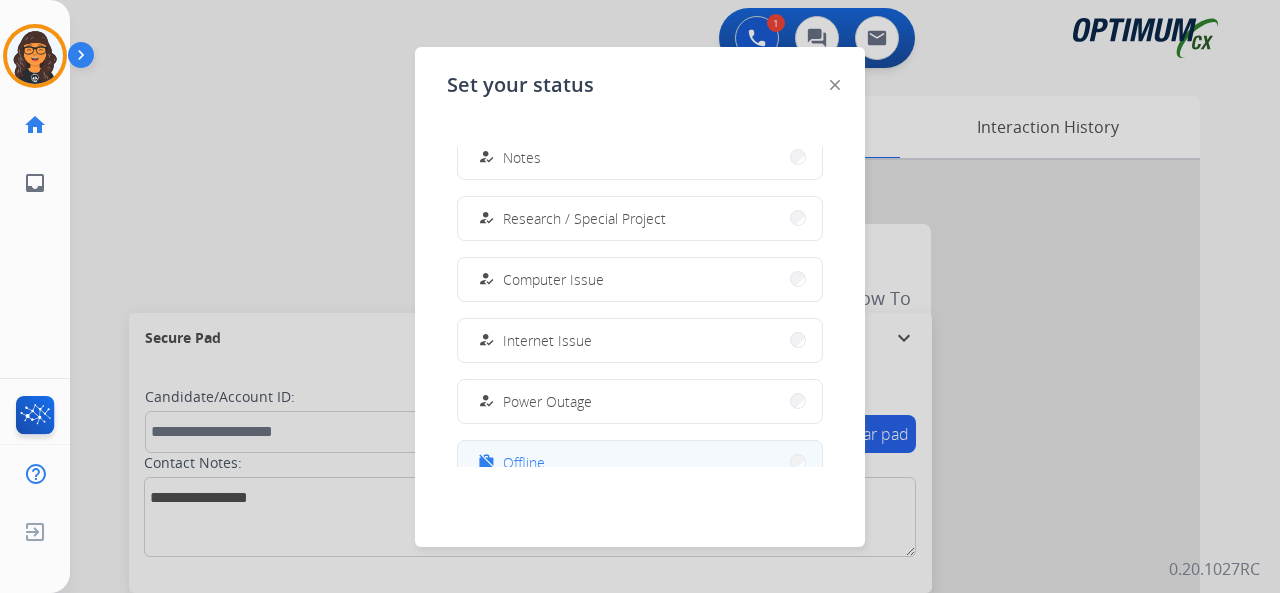 scroll, scrollTop: 499, scrollLeft: 0, axis: vertical 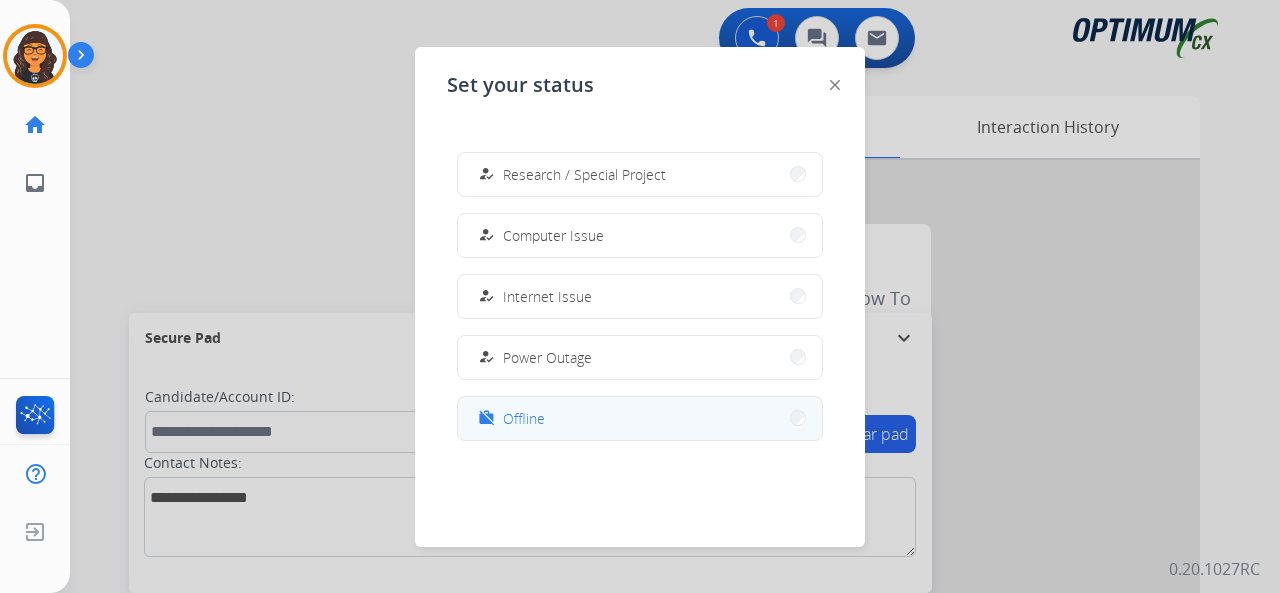 click on "work_off Offline" at bounding box center (509, 418) 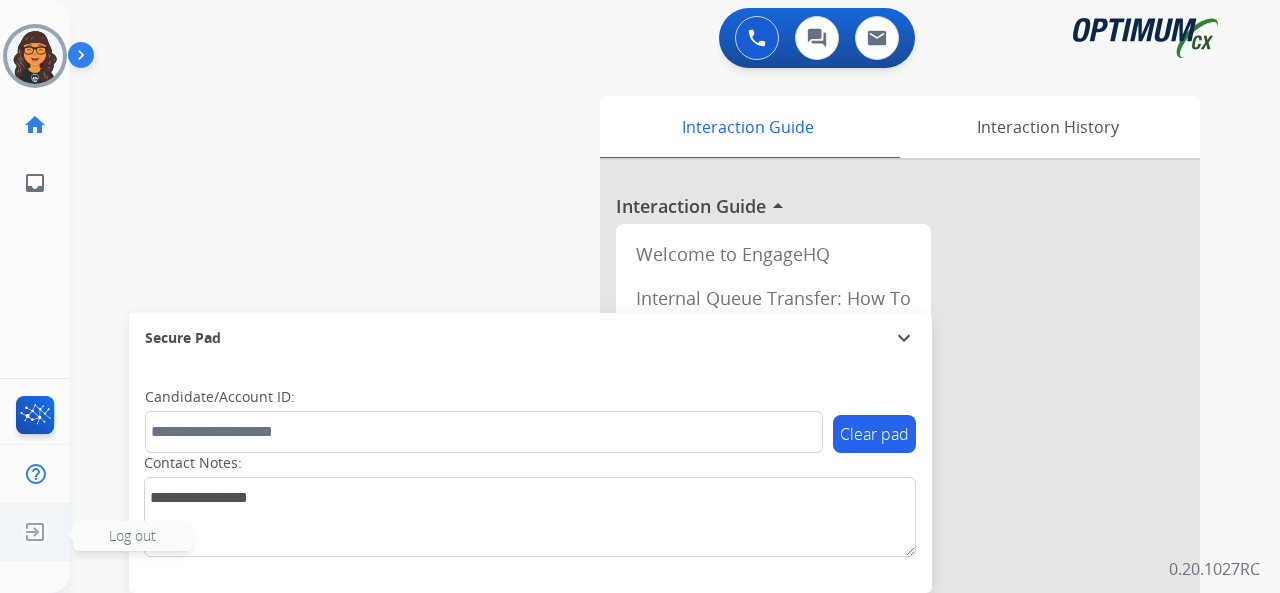 click 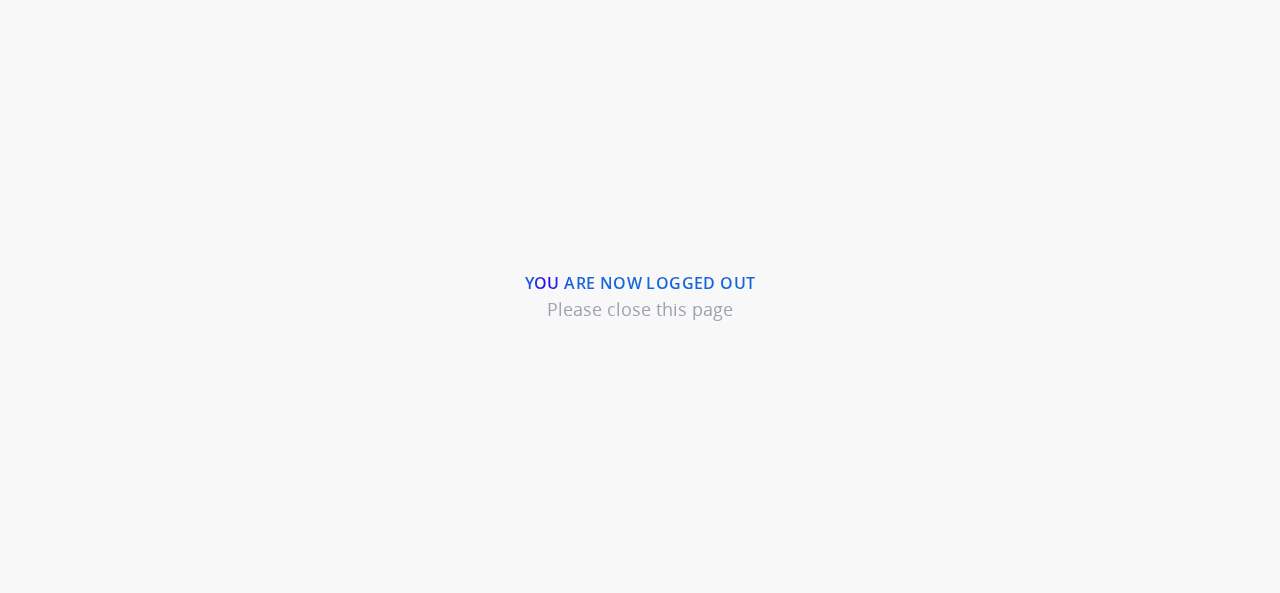 scroll, scrollTop: 0, scrollLeft: 0, axis: both 